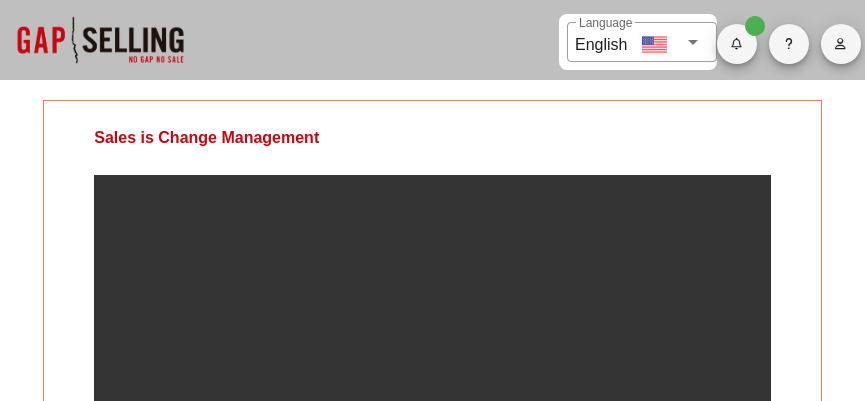 scroll, scrollTop: 0, scrollLeft: 0, axis: both 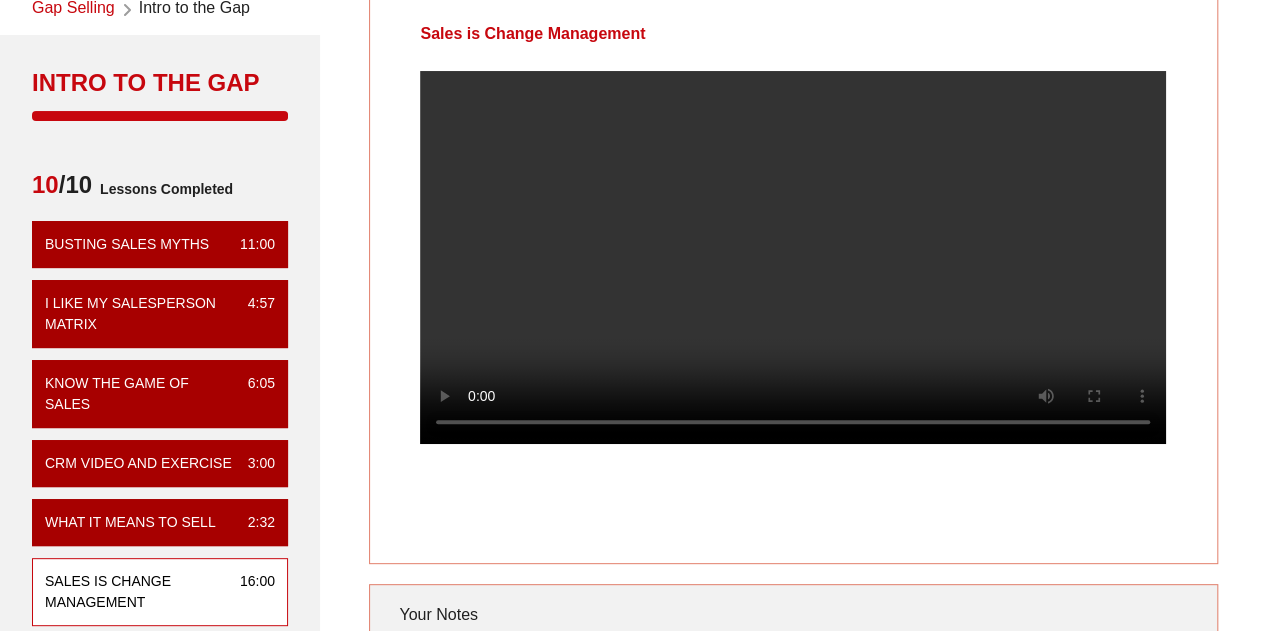 click at bounding box center (793, 257) 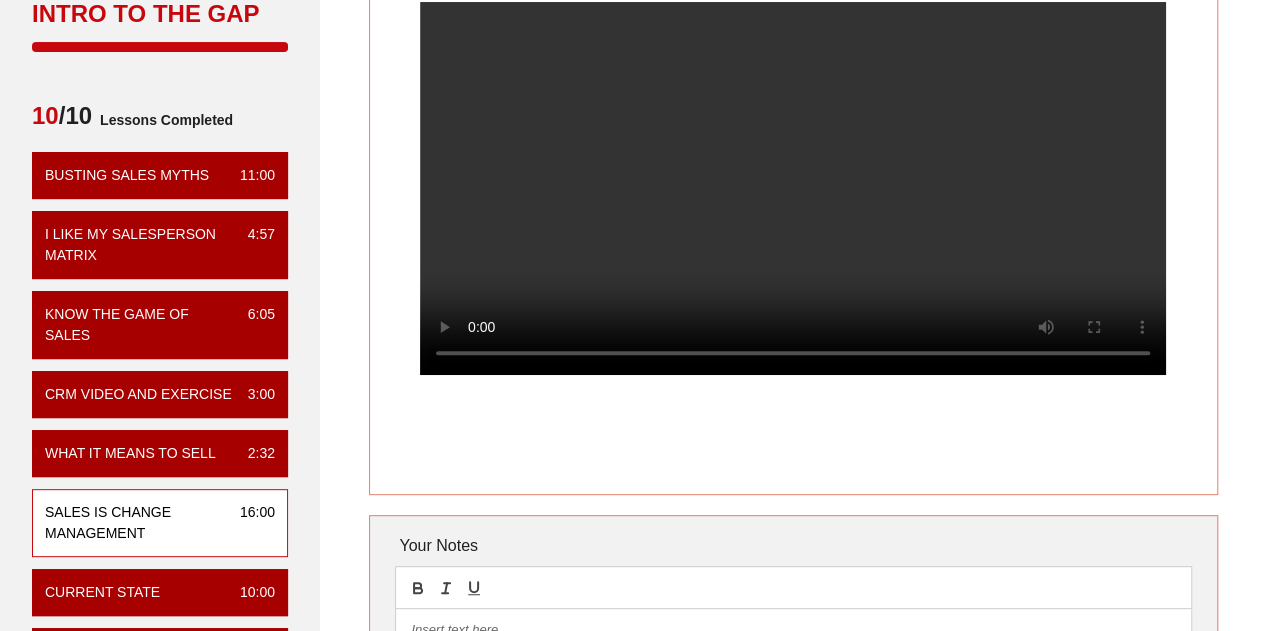 scroll, scrollTop: 200, scrollLeft: 0, axis: vertical 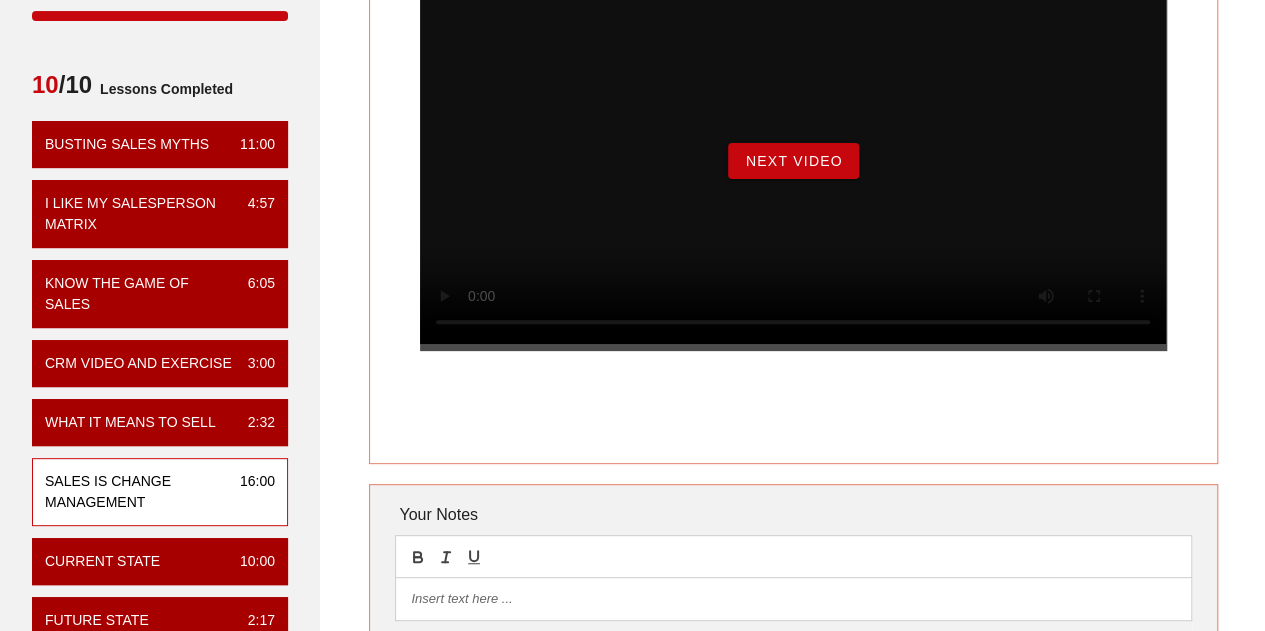 click on "Next Video" at bounding box center [793, 161] 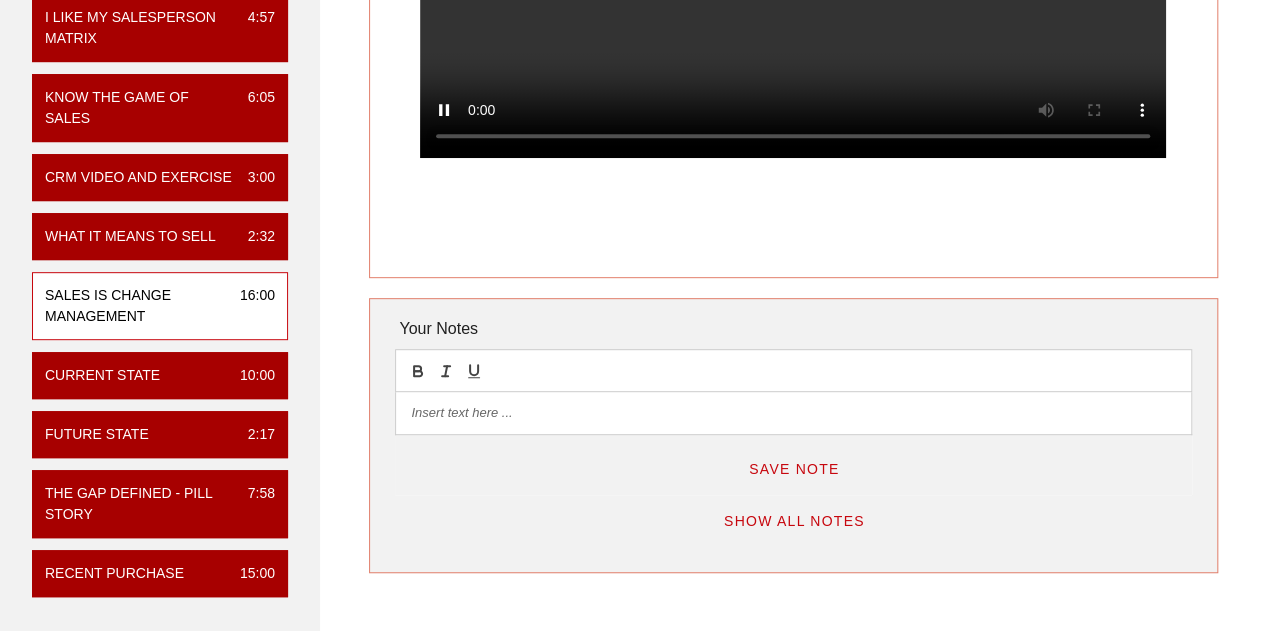 scroll, scrollTop: 300, scrollLeft: 0, axis: vertical 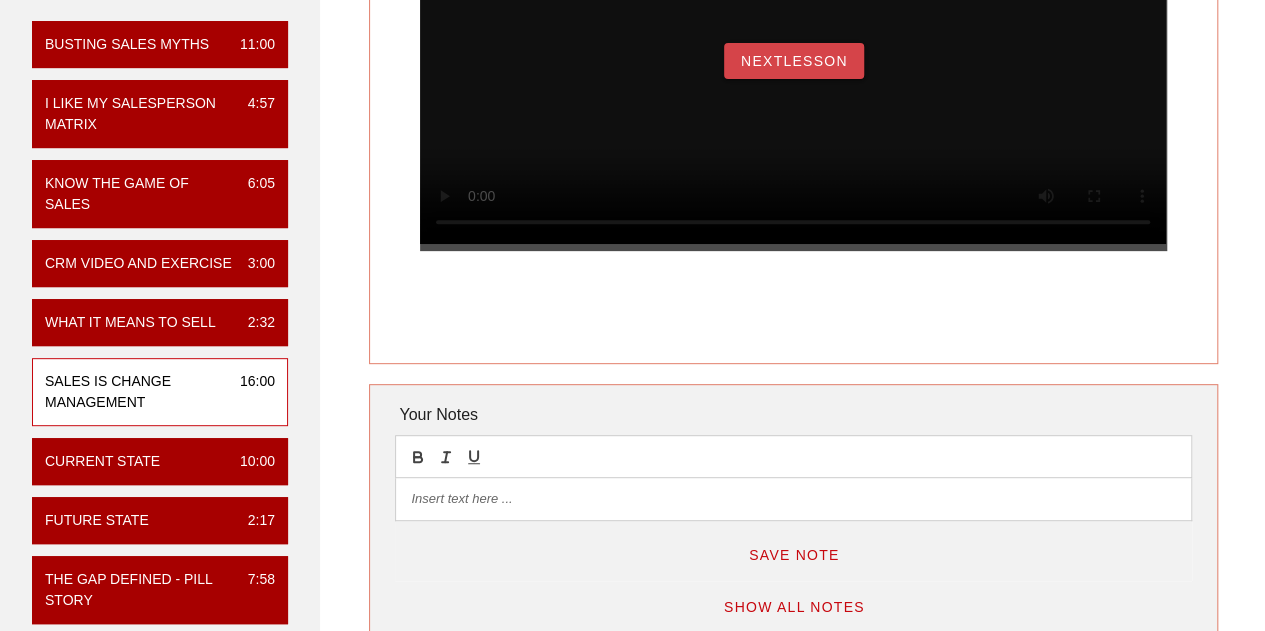 click on "NextLesson" at bounding box center [794, 61] 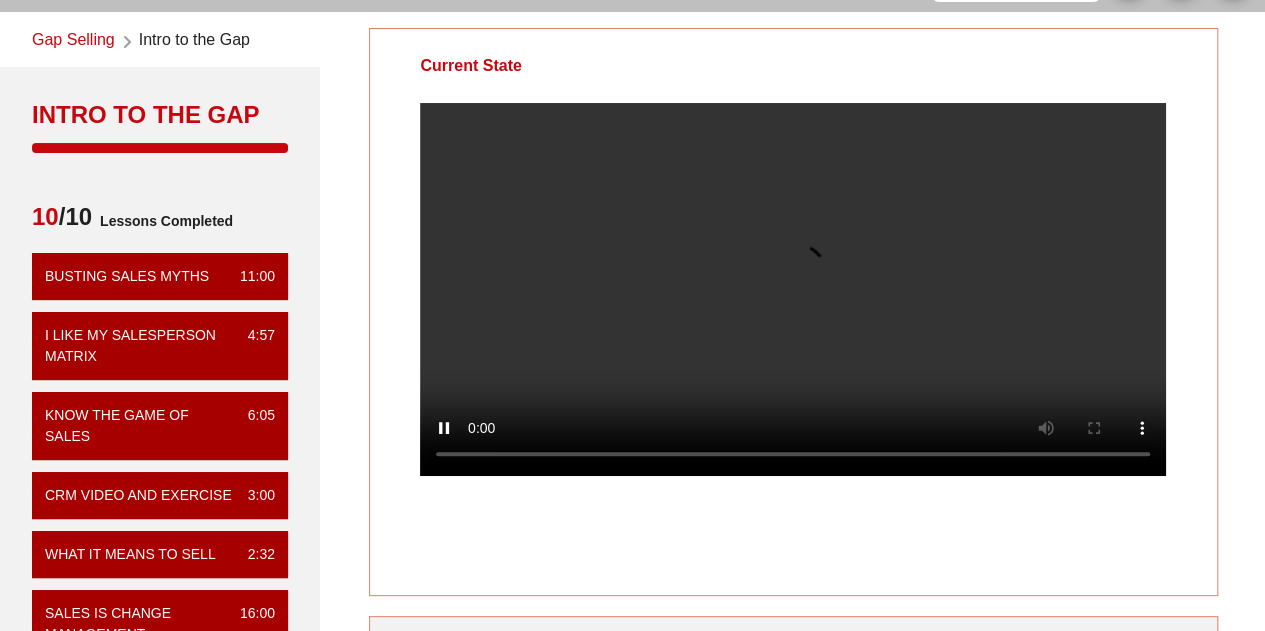 scroll, scrollTop: 100, scrollLeft: 0, axis: vertical 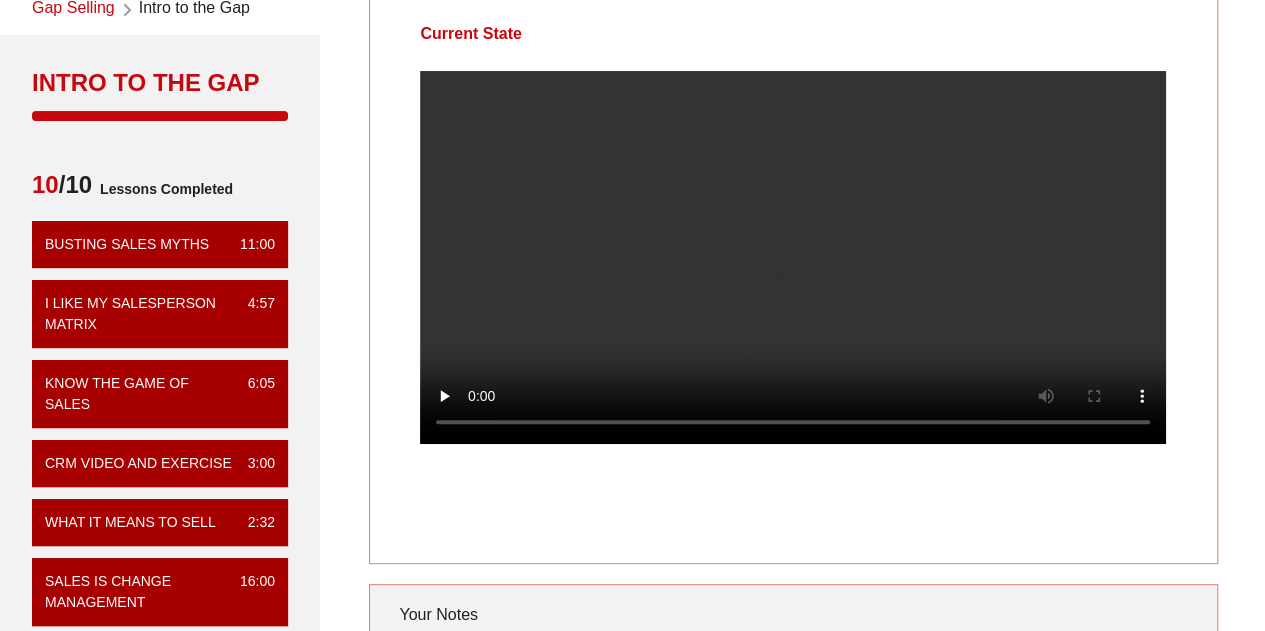 type 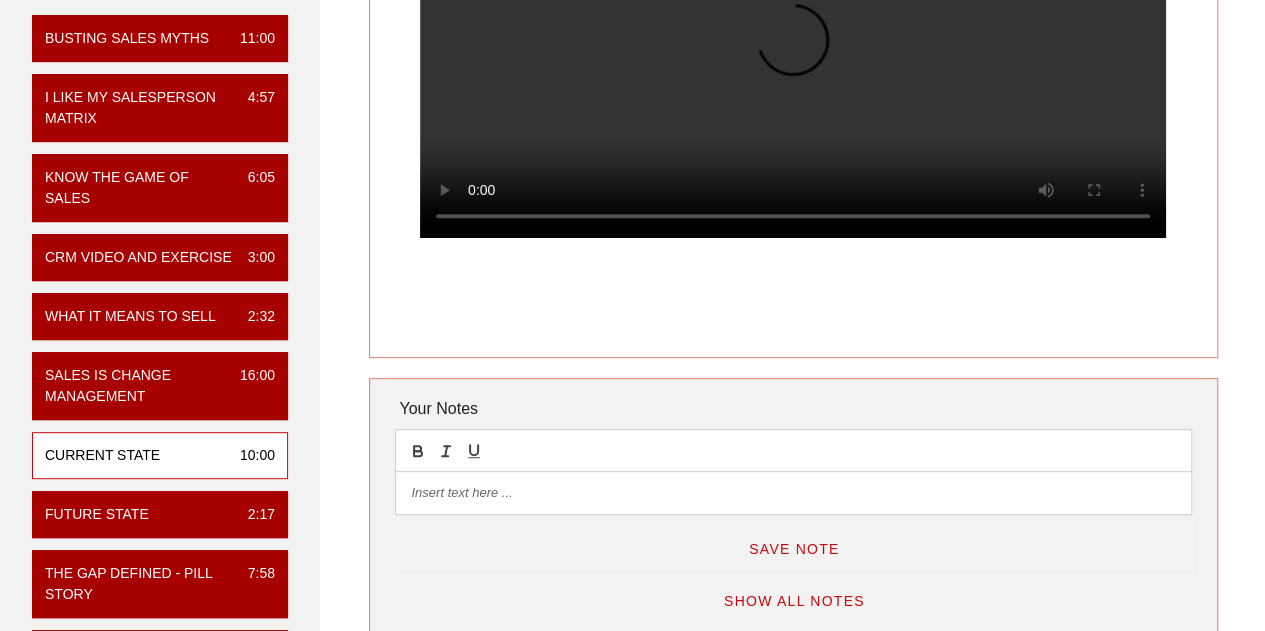 scroll, scrollTop: 500, scrollLeft: 0, axis: vertical 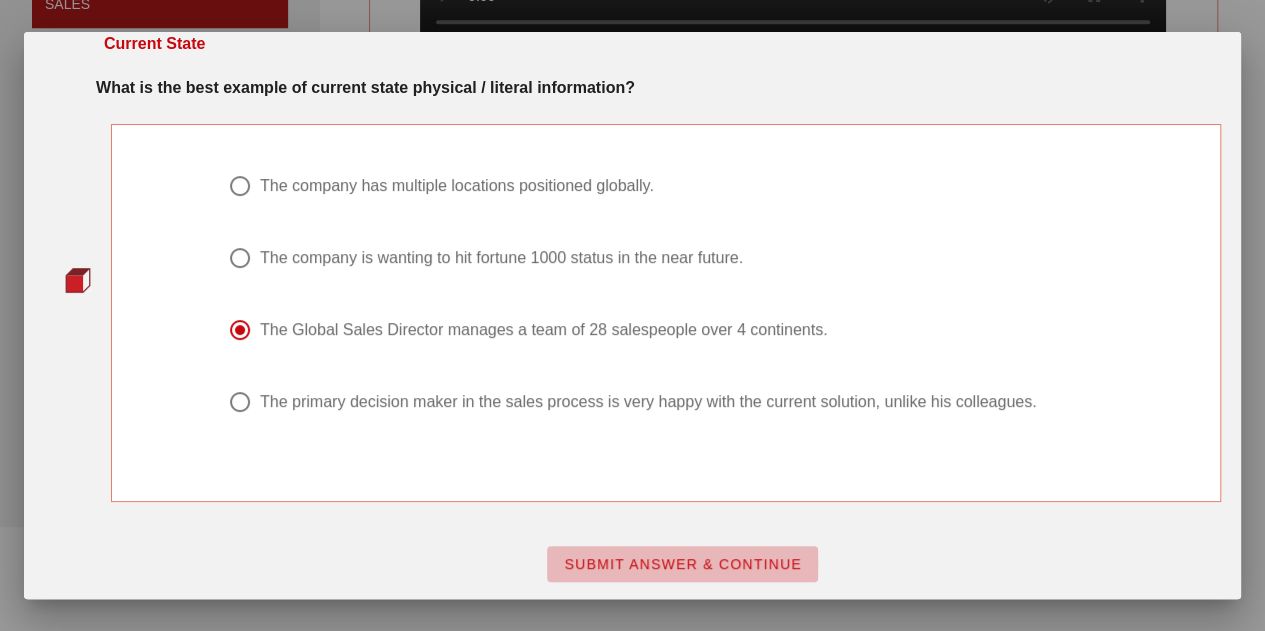 click on "SUBMIT ANSWER & CONTINUE" at bounding box center (682, 564) 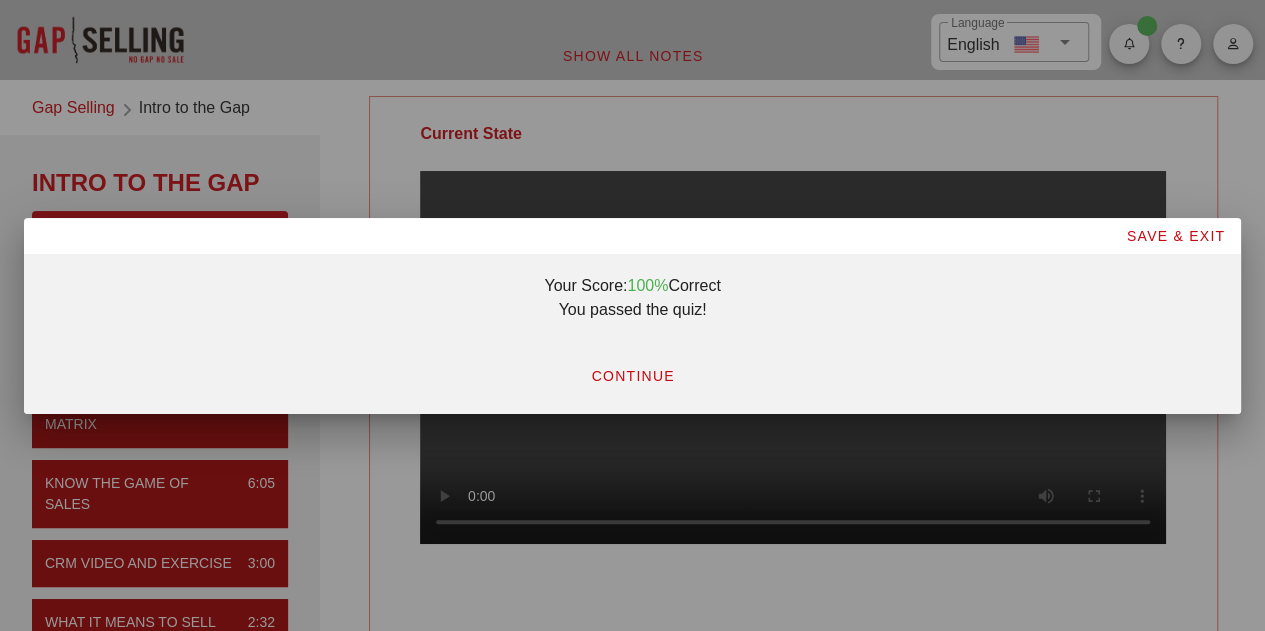 scroll, scrollTop: 0, scrollLeft: 0, axis: both 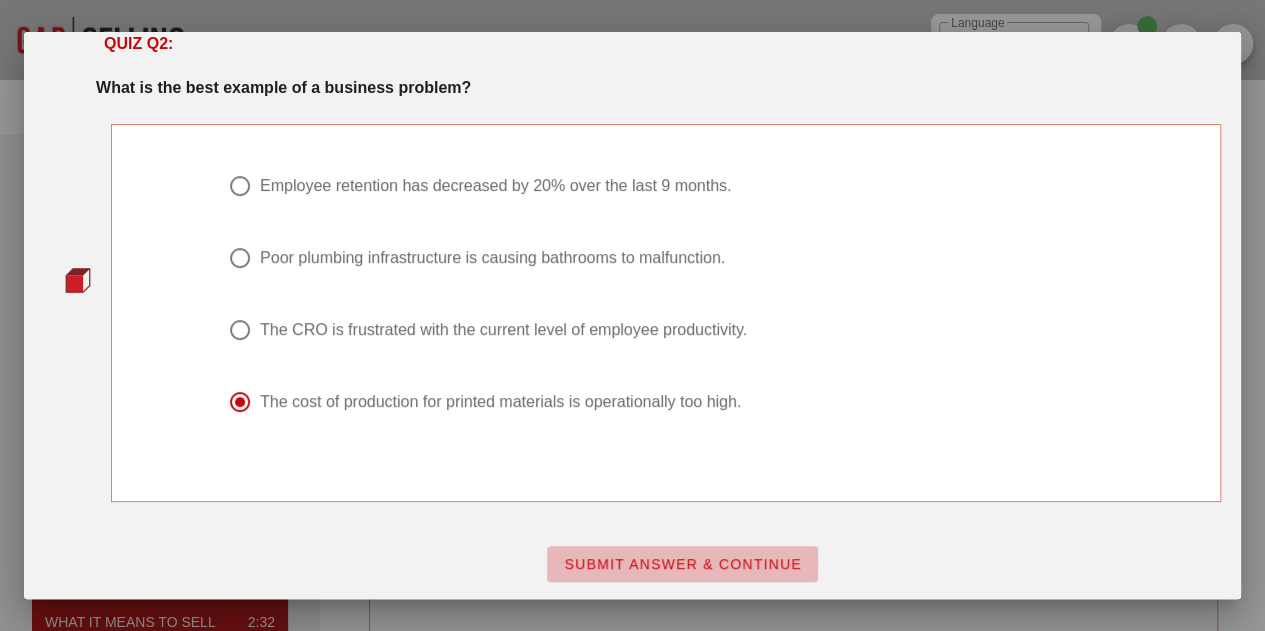 click on "SUBMIT ANSWER & CONTINUE" at bounding box center [682, 564] 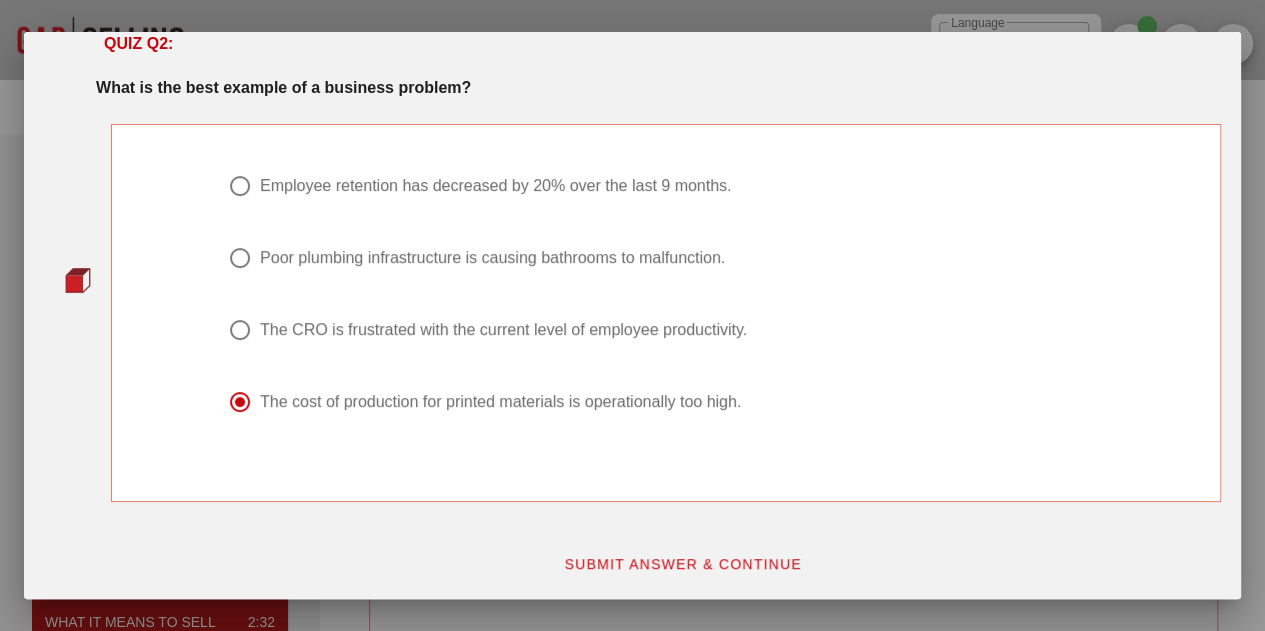 scroll, scrollTop: 0, scrollLeft: 0, axis: both 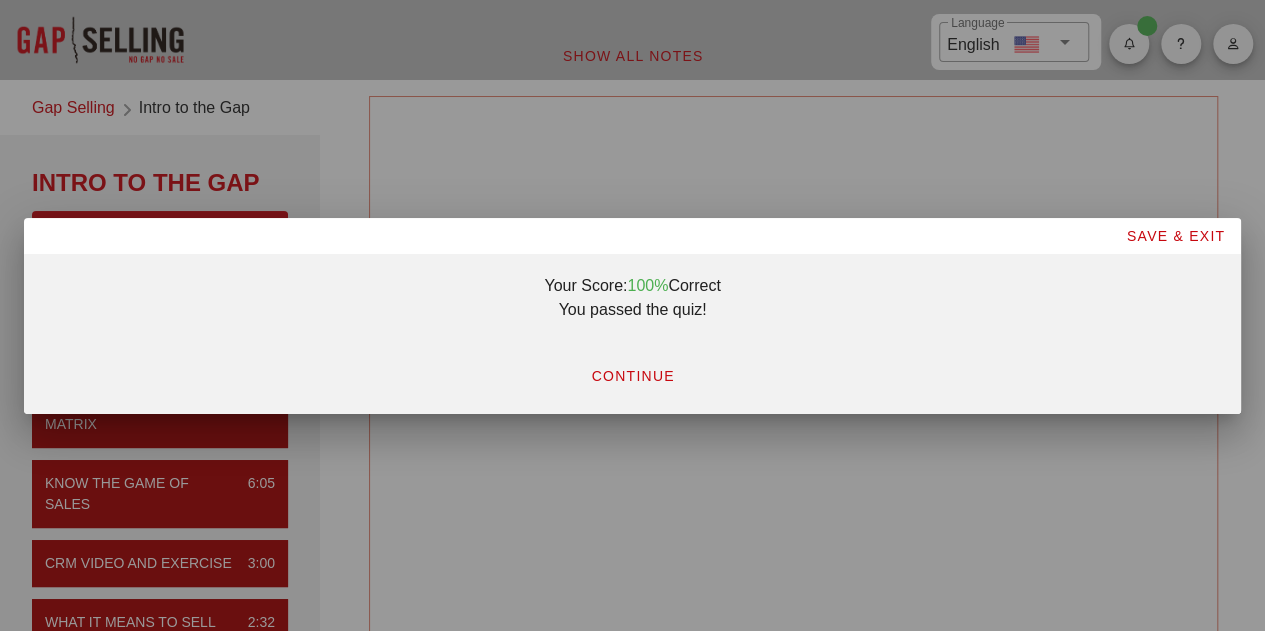 click on "CONTINUE" at bounding box center (632, 376) 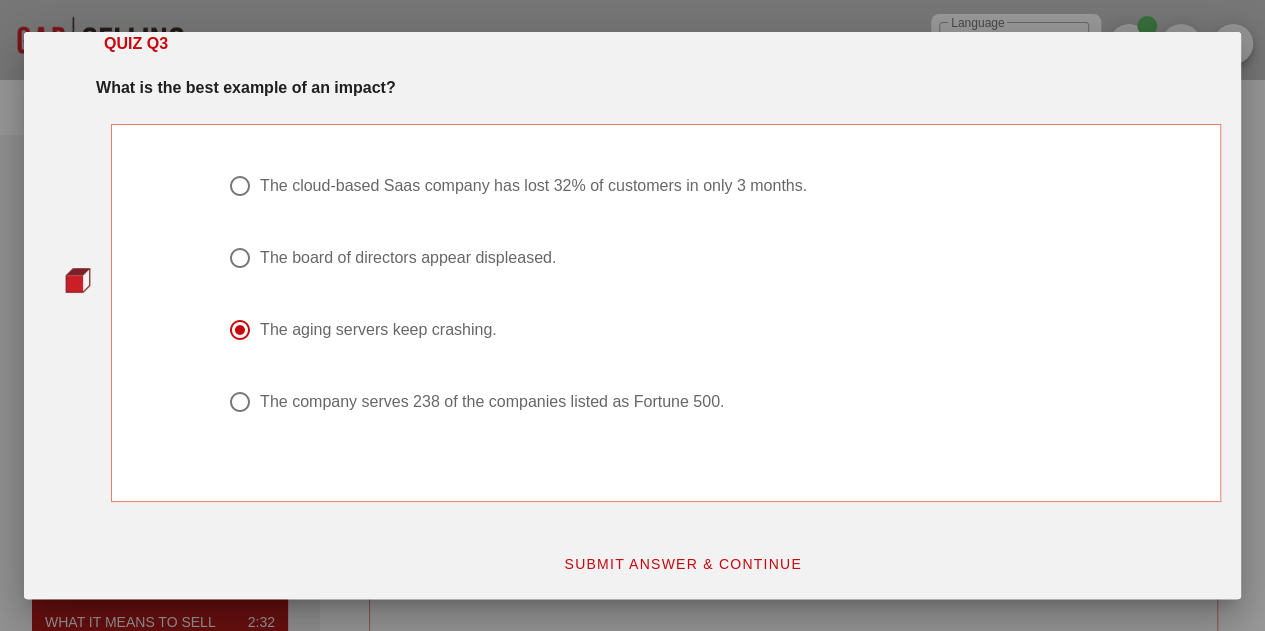 scroll, scrollTop: 56, scrollLeft: 0, axis: vertical 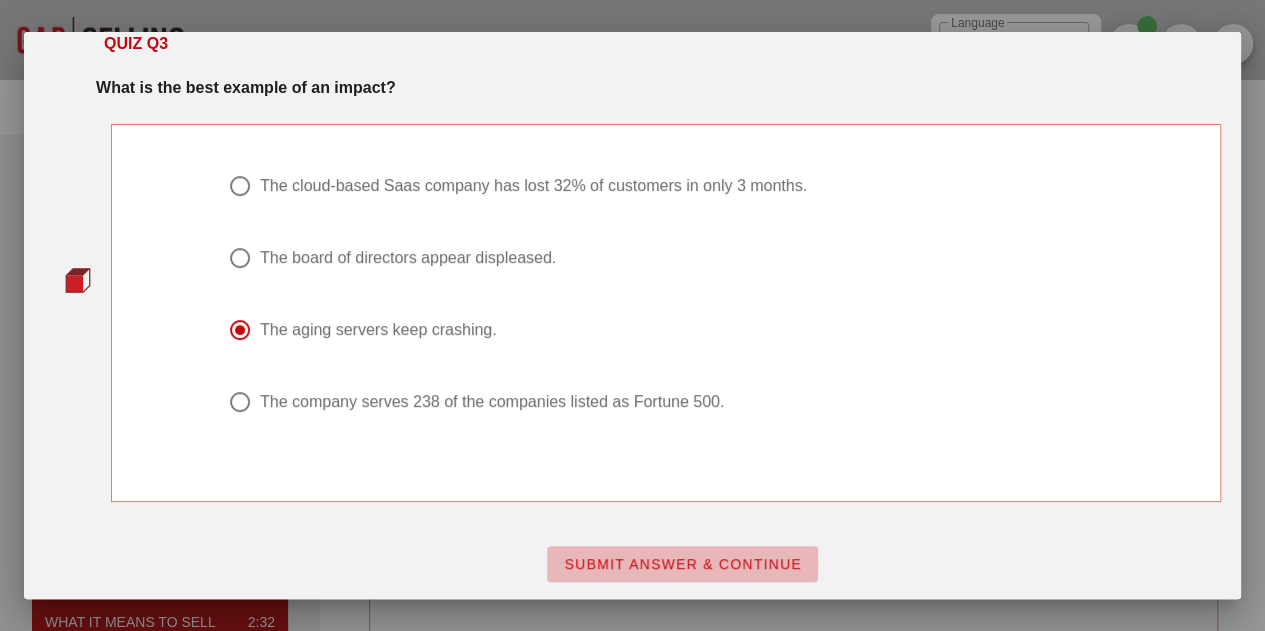 click on "SUBMIT ANSWER & CONTINUE" at bounding box center [682, 564] 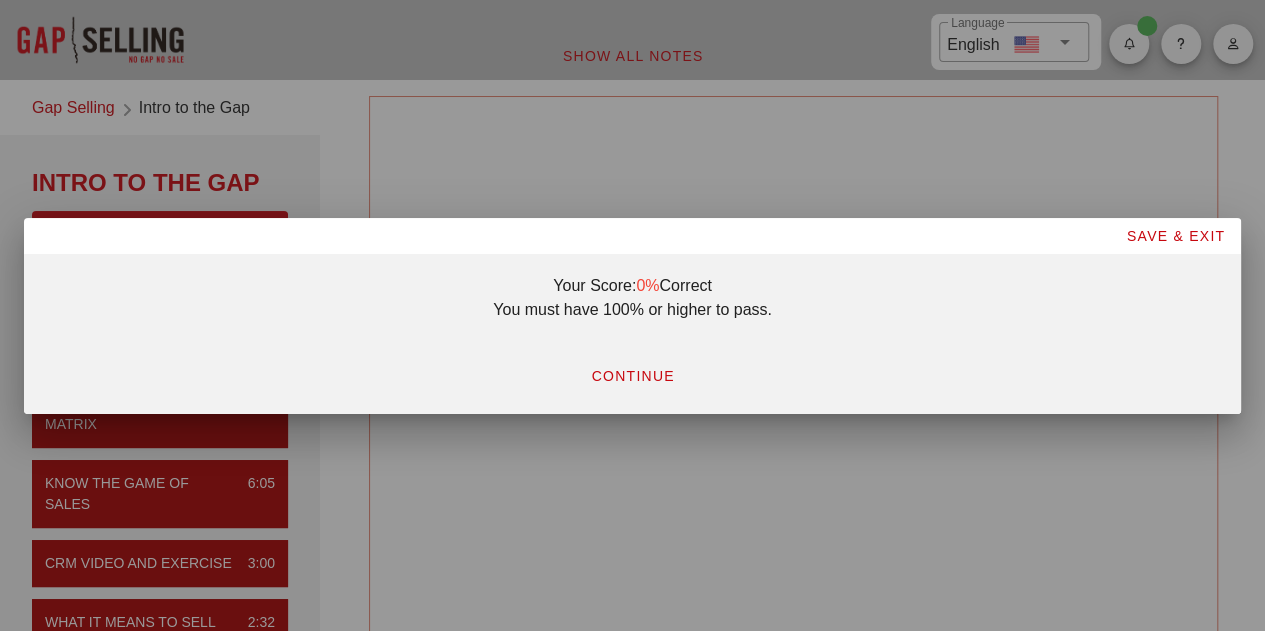 scroll, scrollTop: 0, scrollLeft: 0, axis: both 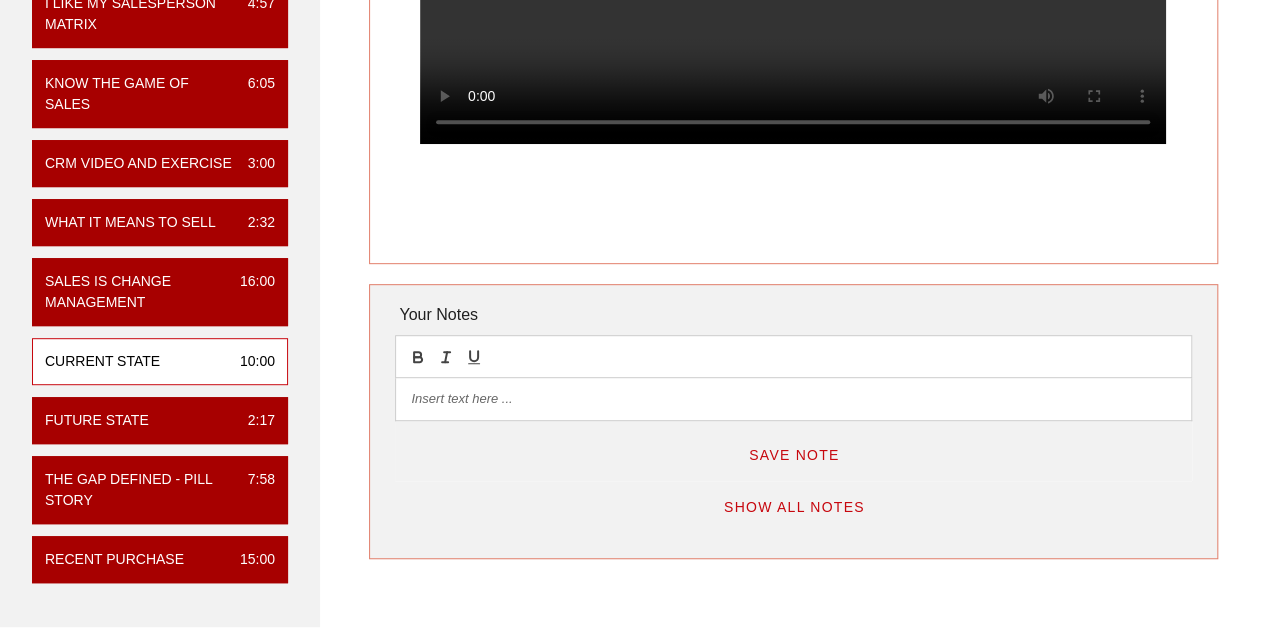 click on "Current State 10:00" at bounding box center (160, 361) 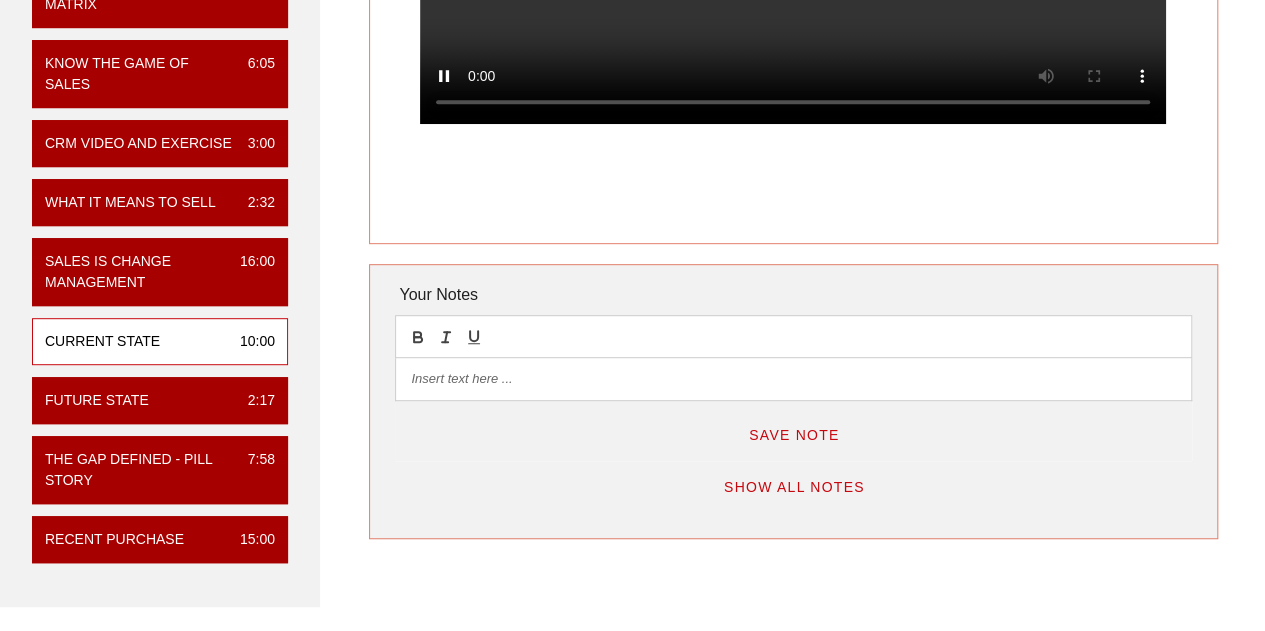 scroll, scrollTop: 500, scrollLeft: 0, axis: vertical 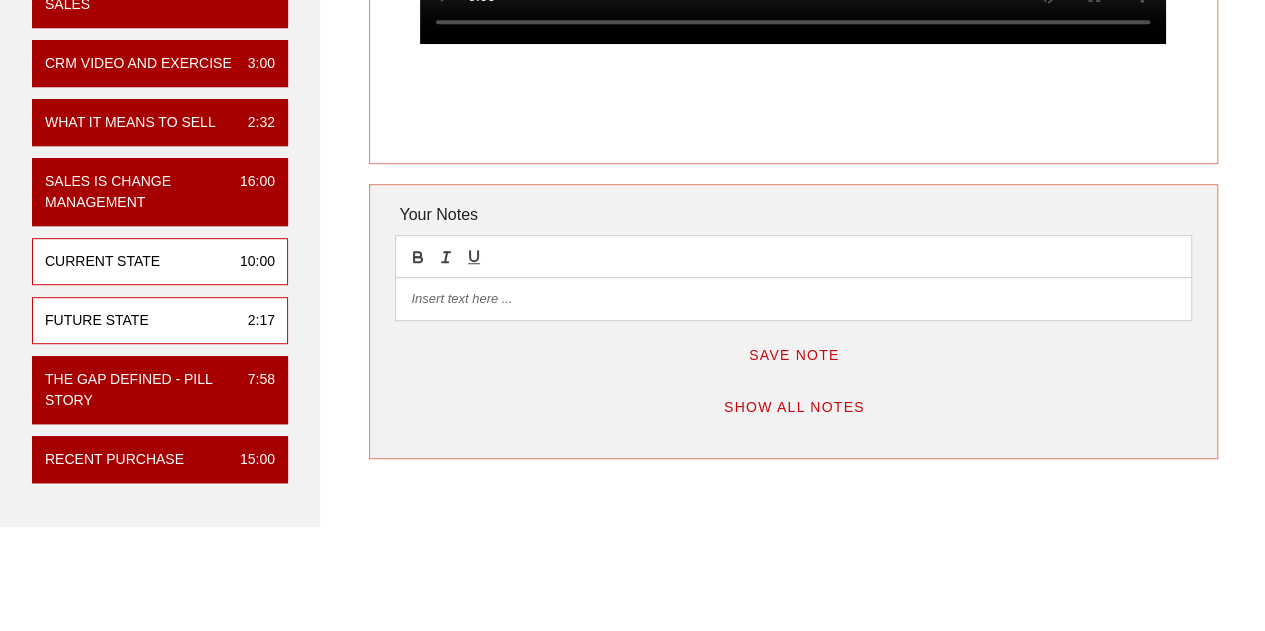 click on "Future State" at bounding box center [97, 320] 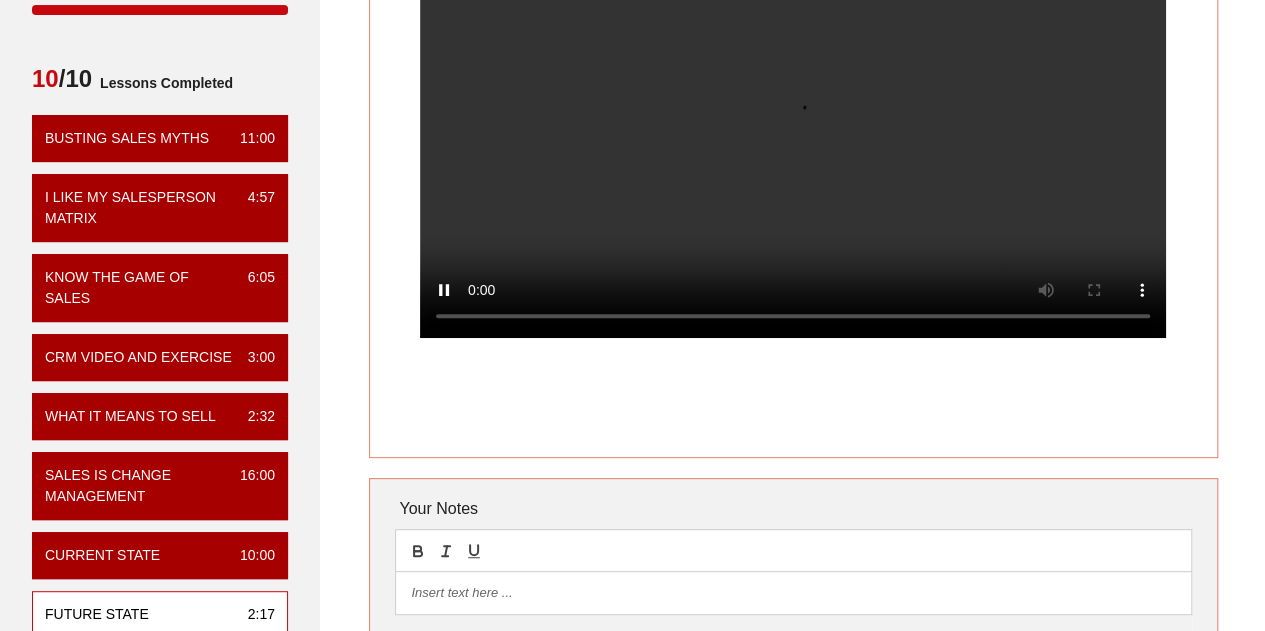 scroll, scrollTop: 200, scrollLeft: 0, axis: vertical 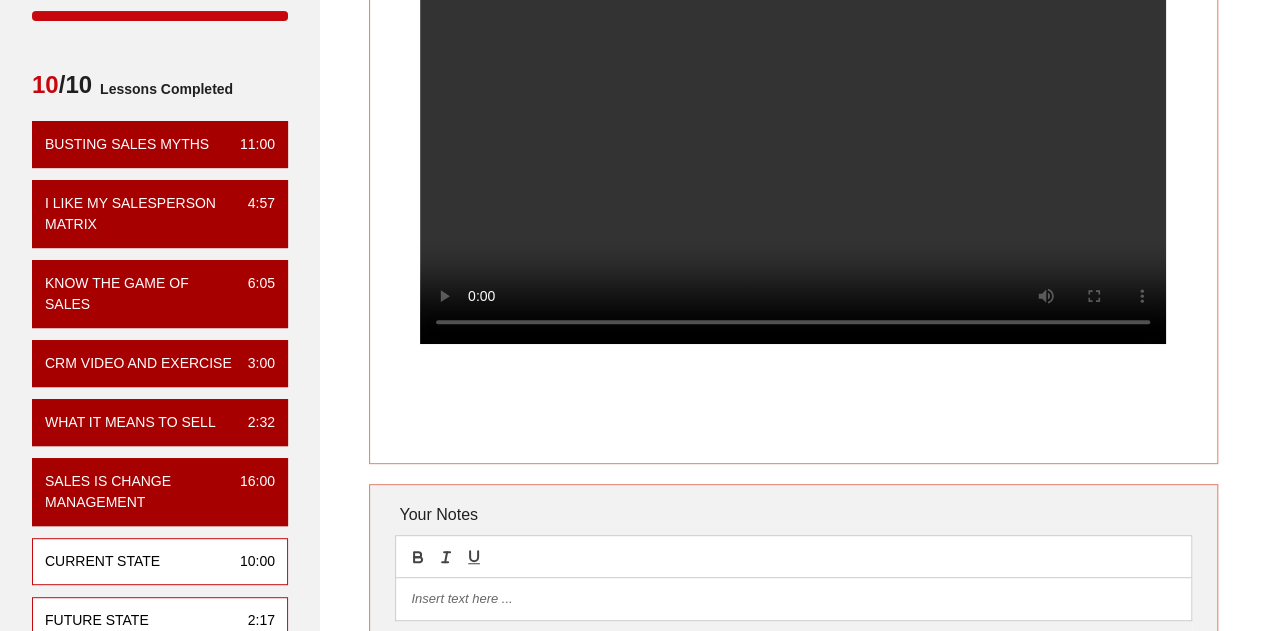 click on "Current State 10:00" at bounding box center [160, 561] 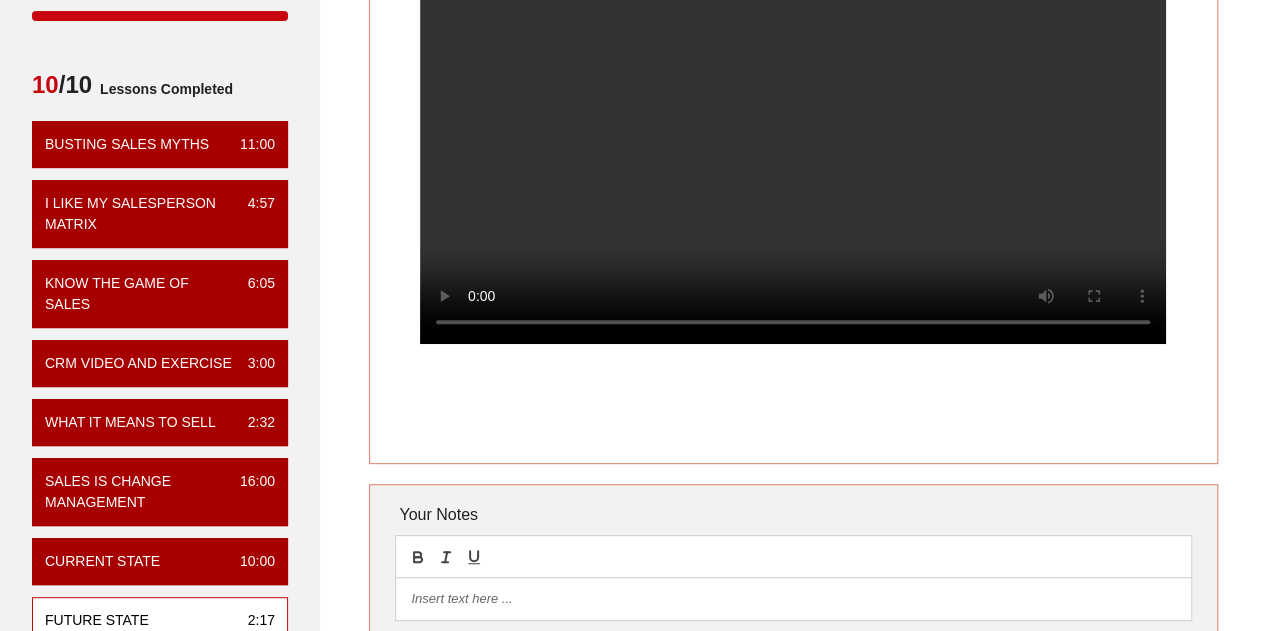 scroll, scrollTop: 0, scrollLeft: 0, axis: both 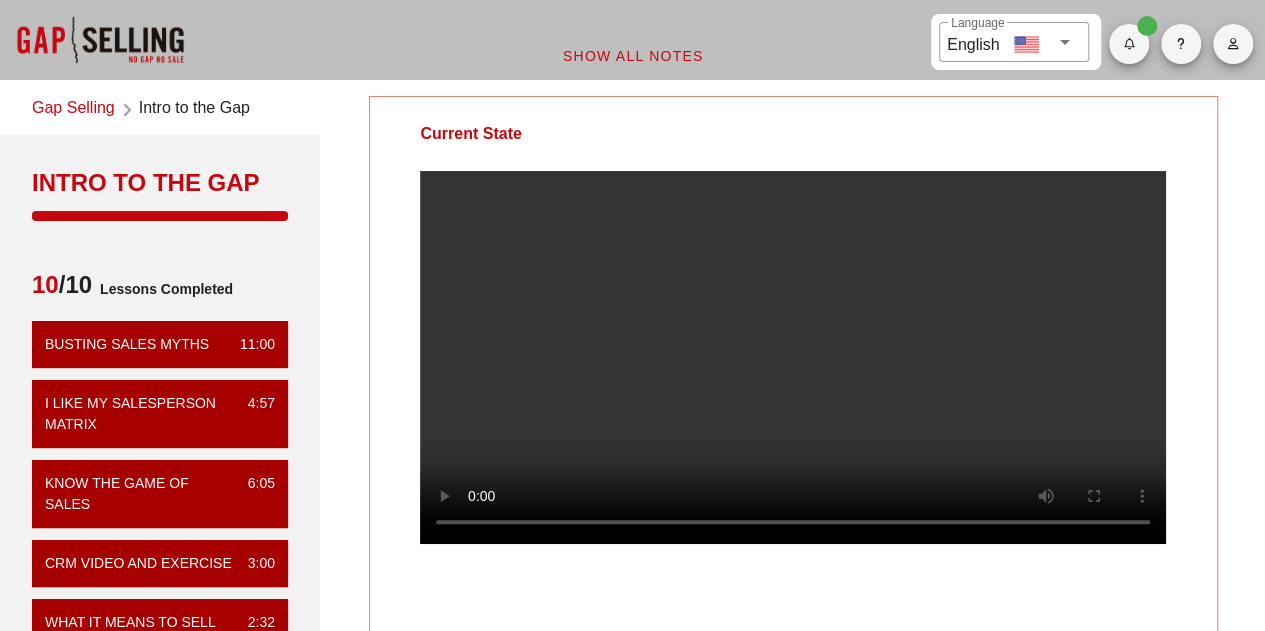 type 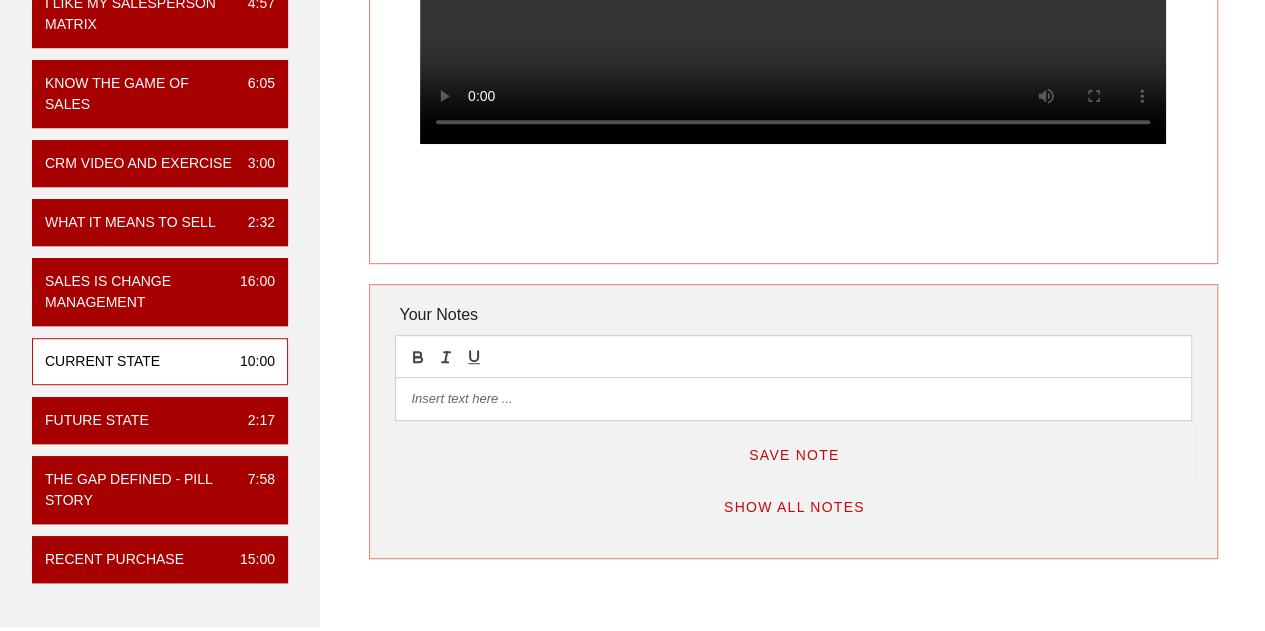 scroll, scrollTop: 500, scrollLeft: 0, axis: vertical 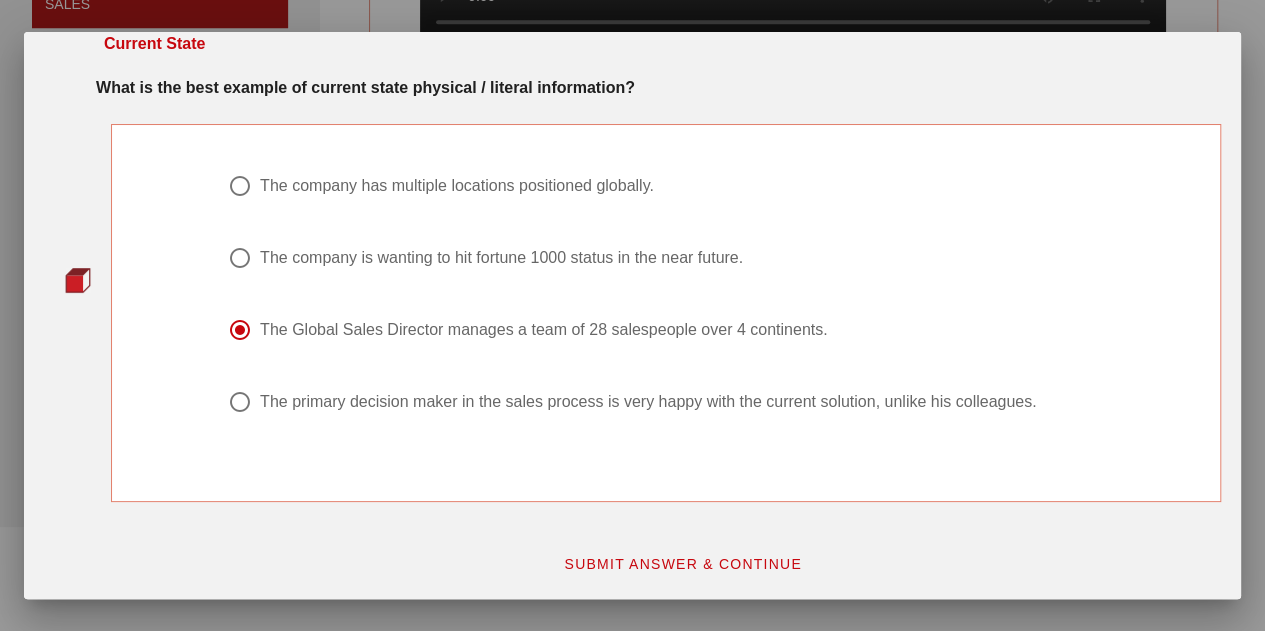 click on "SUBMIT ANSWER & CONTINUE" at bounding box center [682, 564] 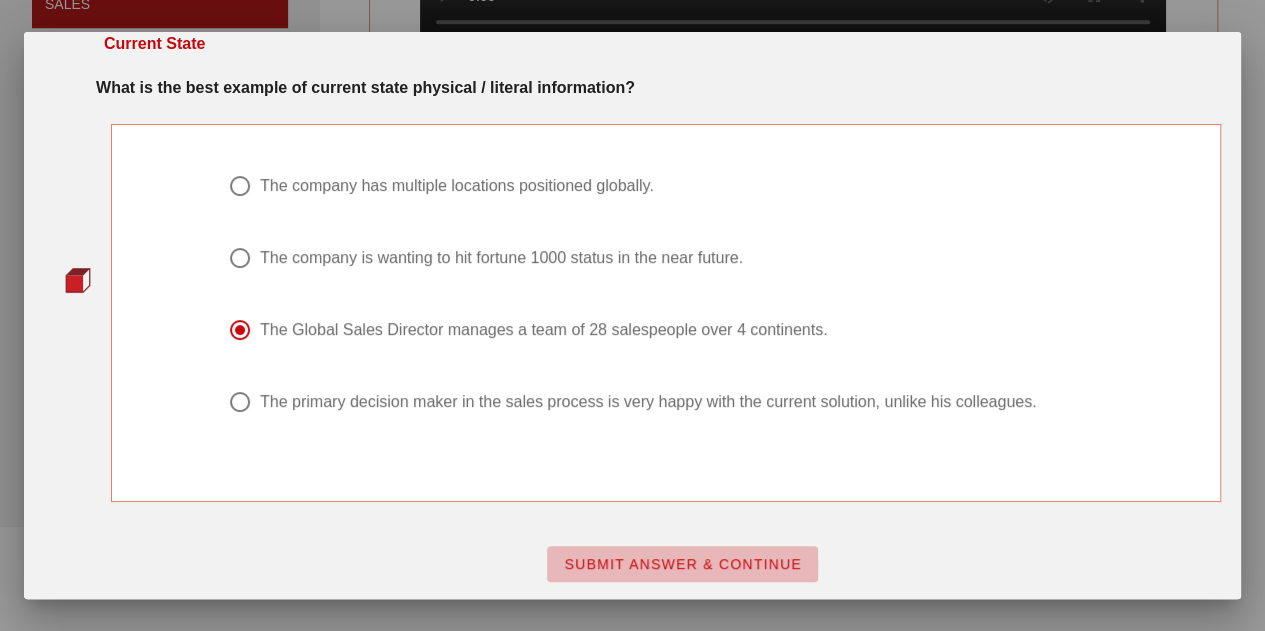 scroll, scrollTop: 0, scrollLeft: 0, axis: both 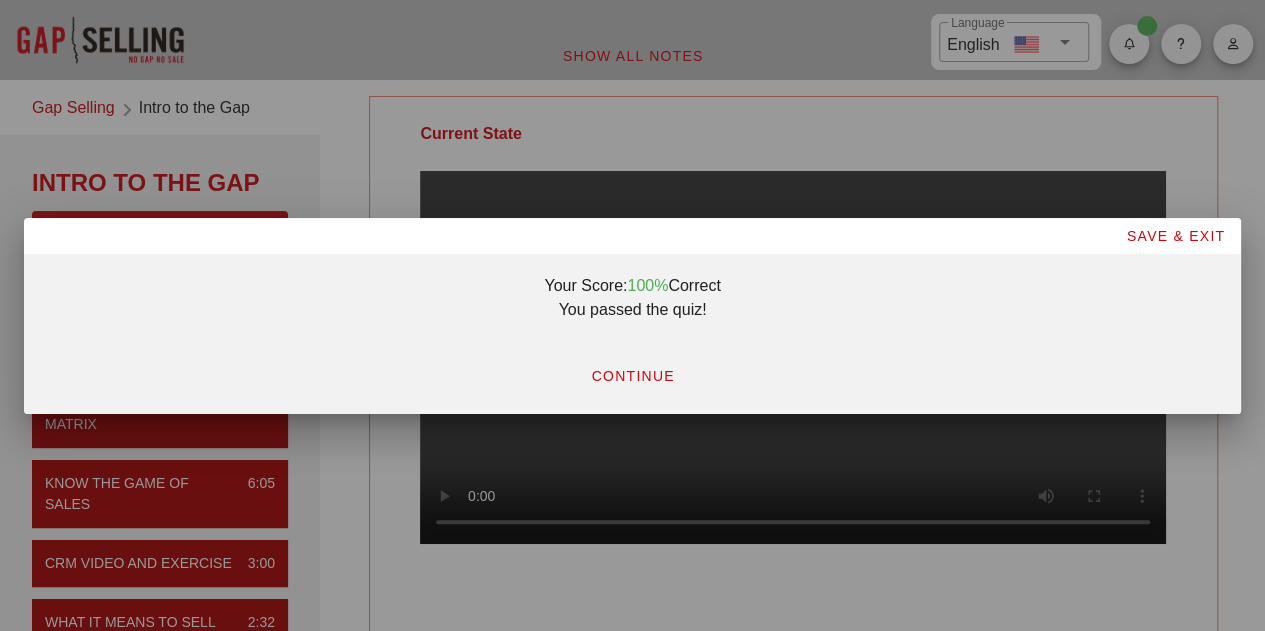 drag, startPoint x: 633, startPoint y: 373, endPoint x: 614, endPoint y: 373, distance: 19 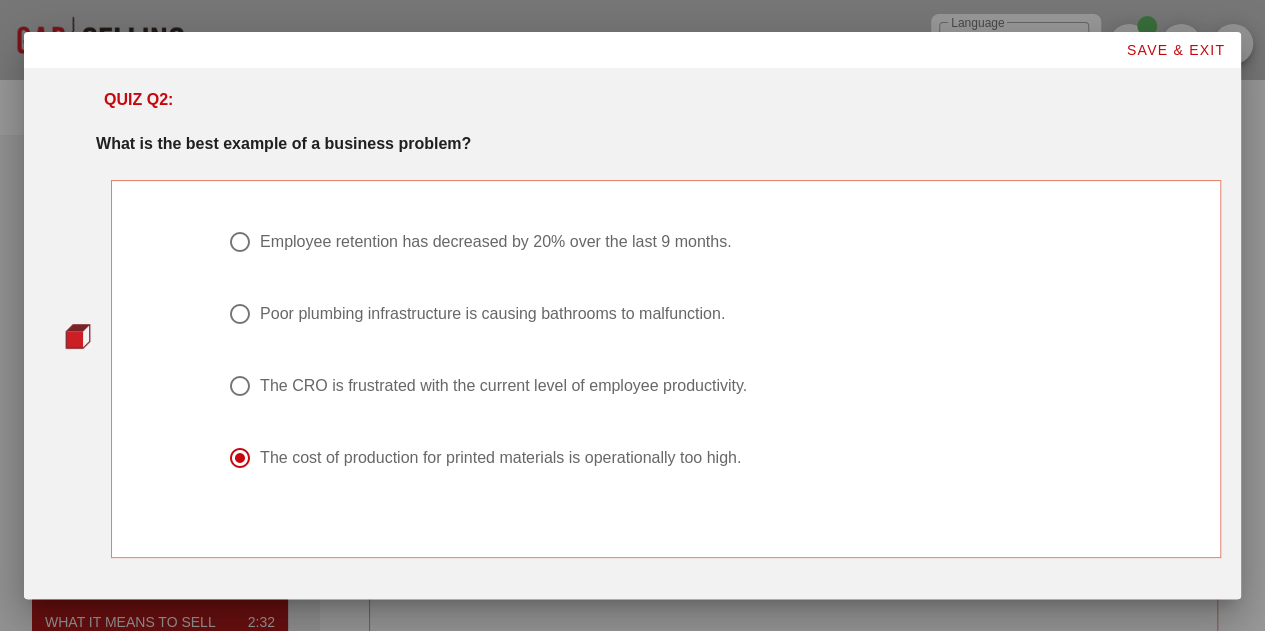 scroll, scrollTop: 56, scrollLeft: 0, axis: vertical 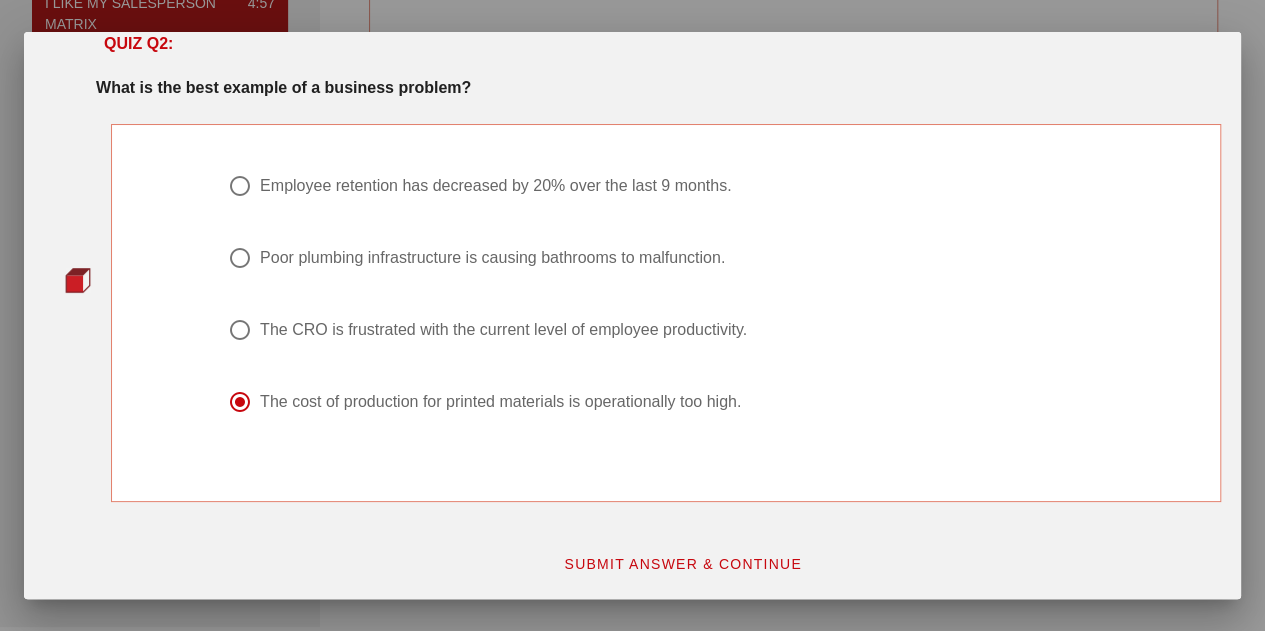 click on "SUBMIT ANSWER & CONTINUE" at bounding box center [682, 564] 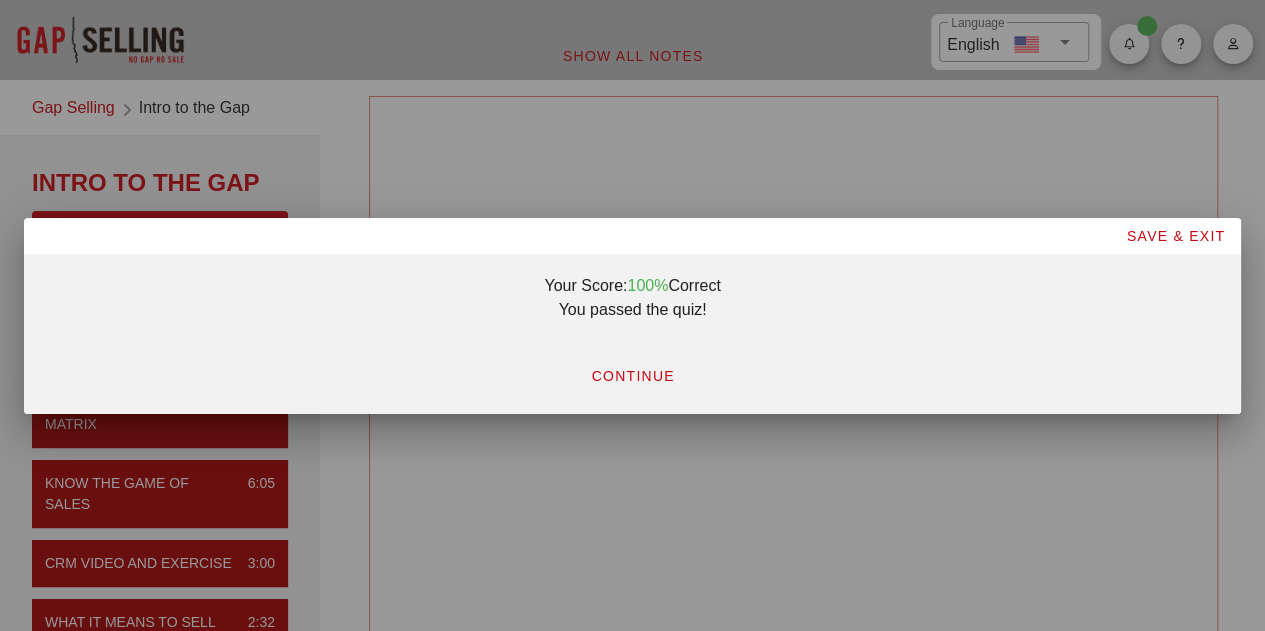 scroll, scrollTop: 0, scrollLeft: 0, axis: both 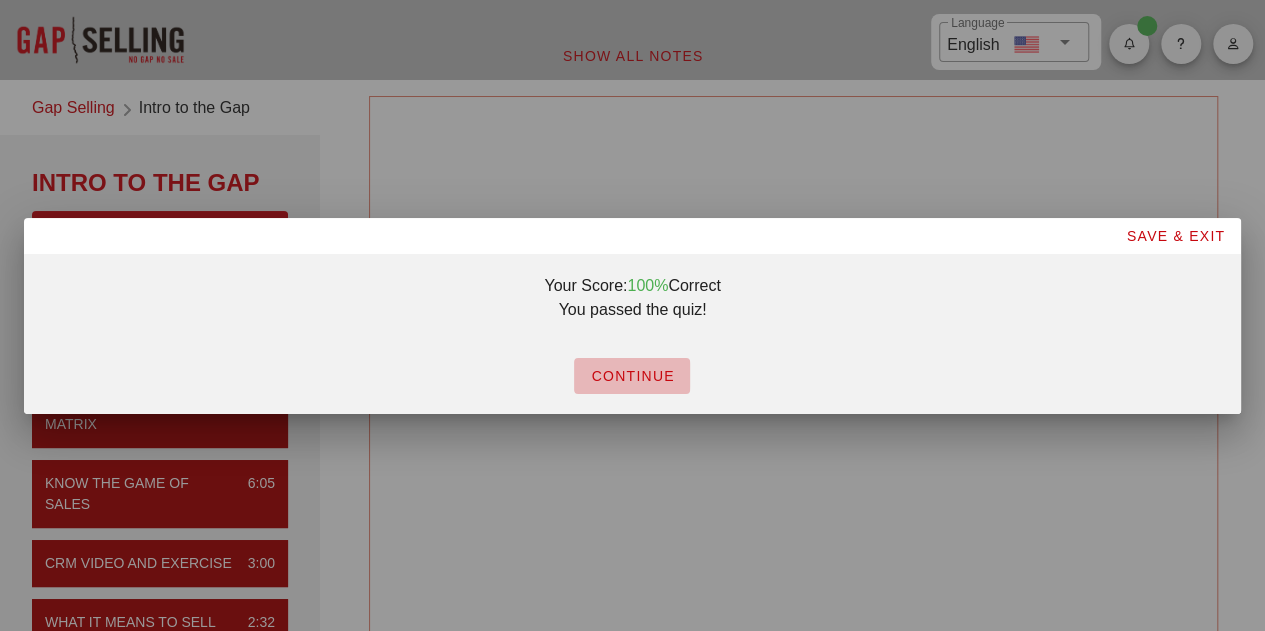 click on "CONTINUE" at bounding box center (632, 376) 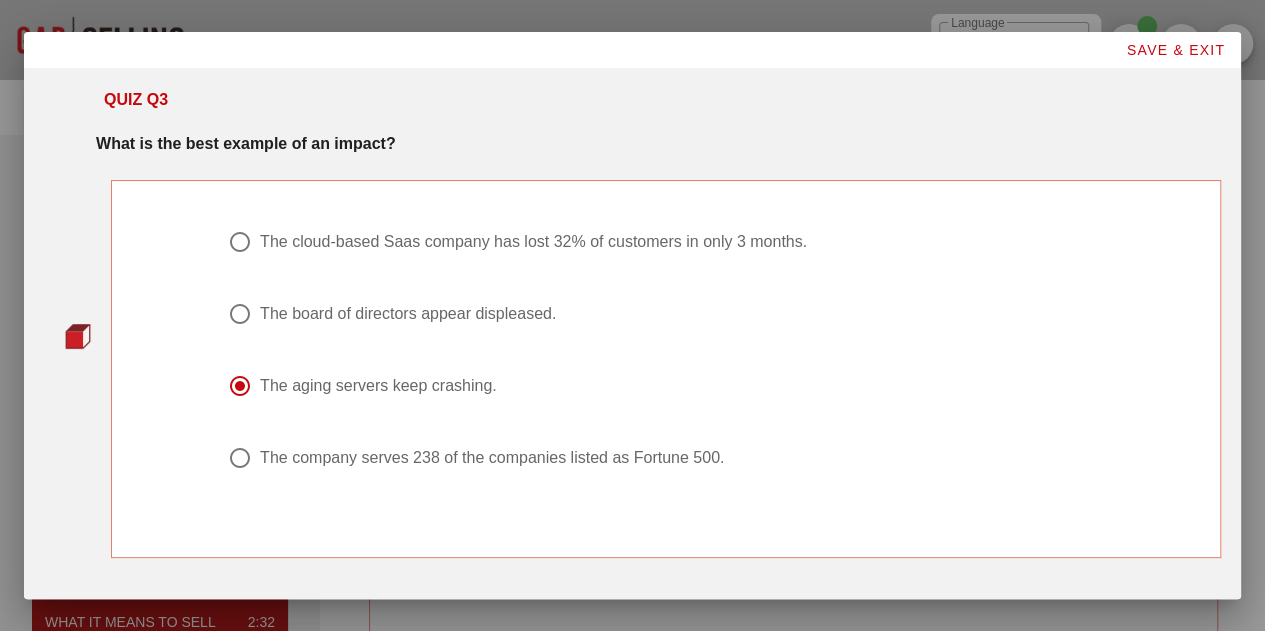 click on "The cloud-based Saas company has lost 32% of customers in only 3 months." at bounding box center (533, 242) 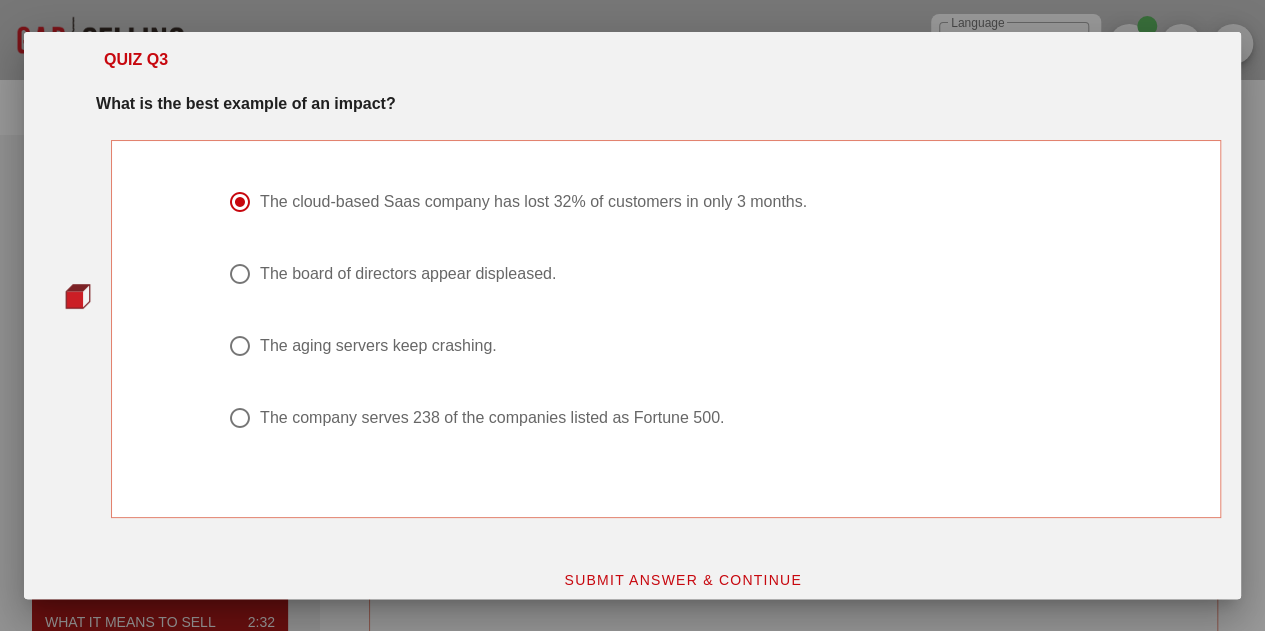 scroll, scrollTop: 56, scrollLeft: 0, axis: vertical 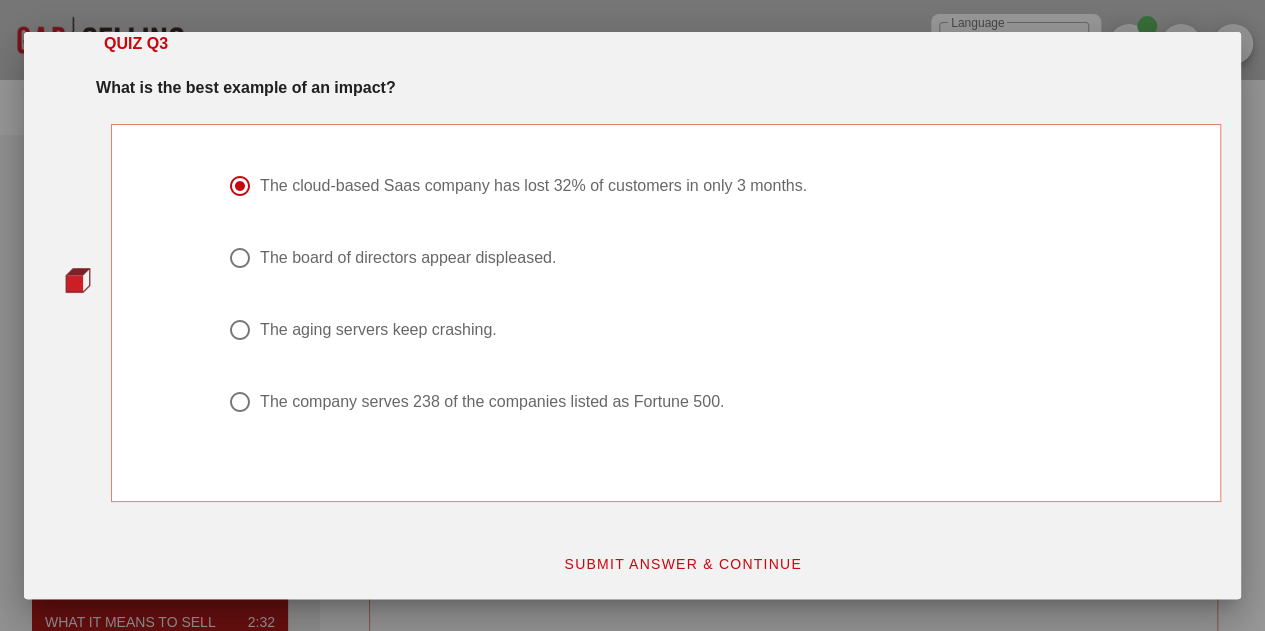 click on "SUBMIT ANSWER & CONTINUE" at bounding box center [682, 564] 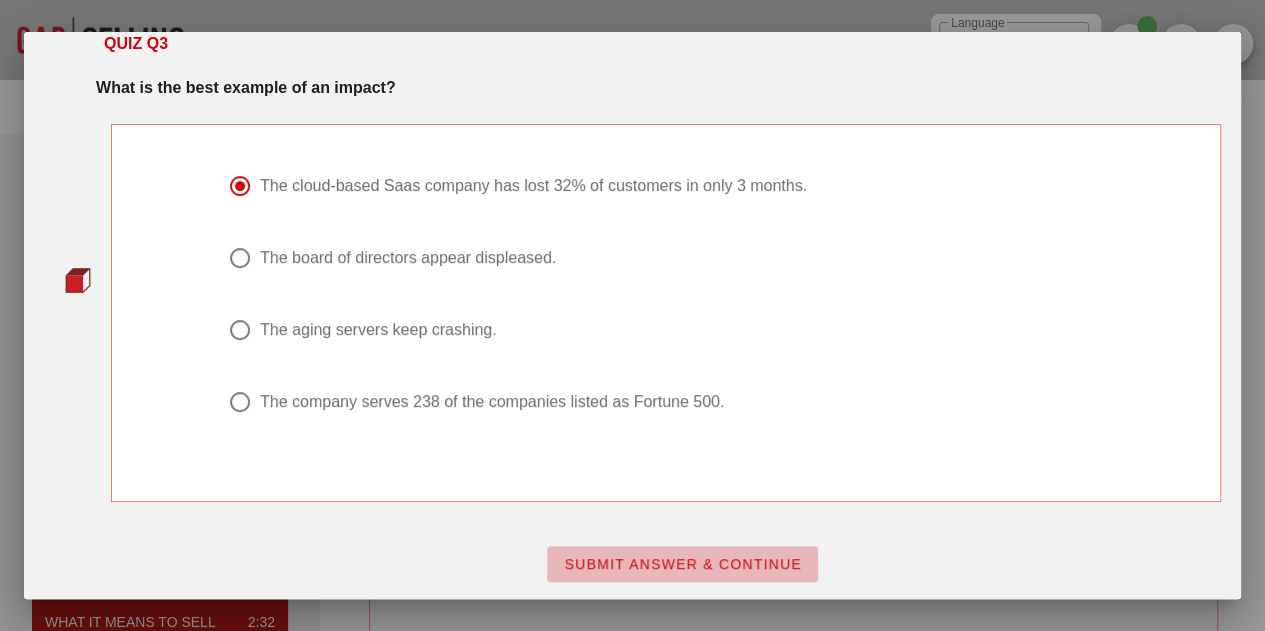 scroll, scrollTop: 0, scrollLeft: 0, axis: both 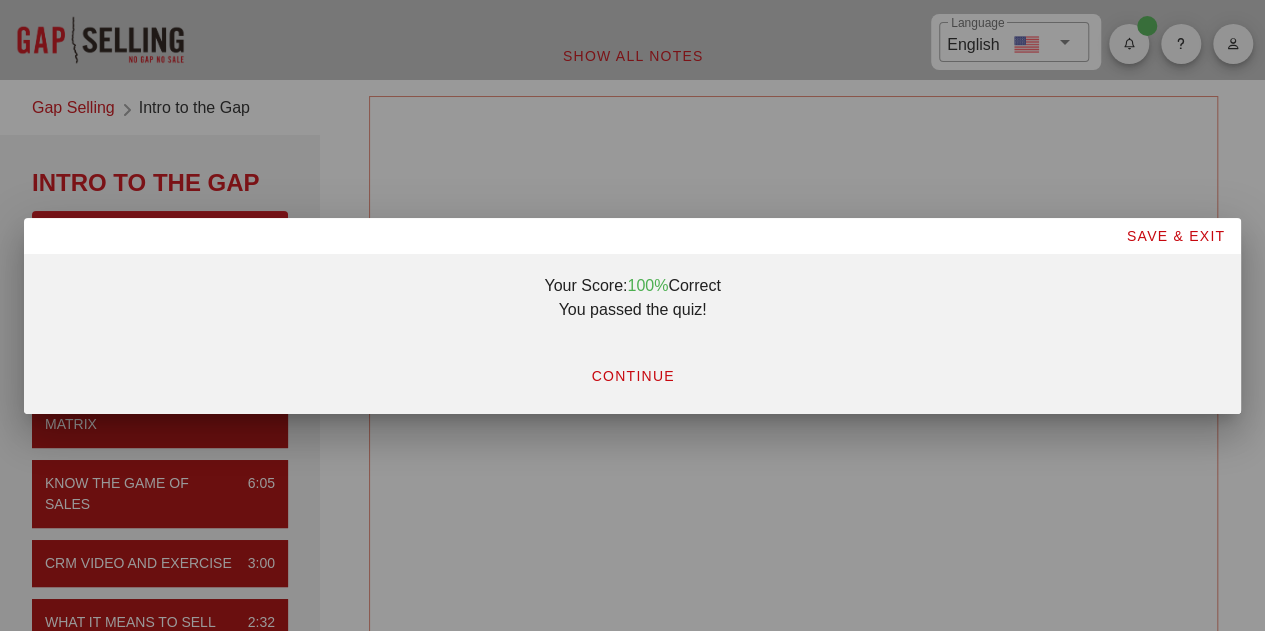 drag, startPoint x: 642, startPoint y: 369, endPoint x: 706, endPoint y: 340, distance: 70.26379 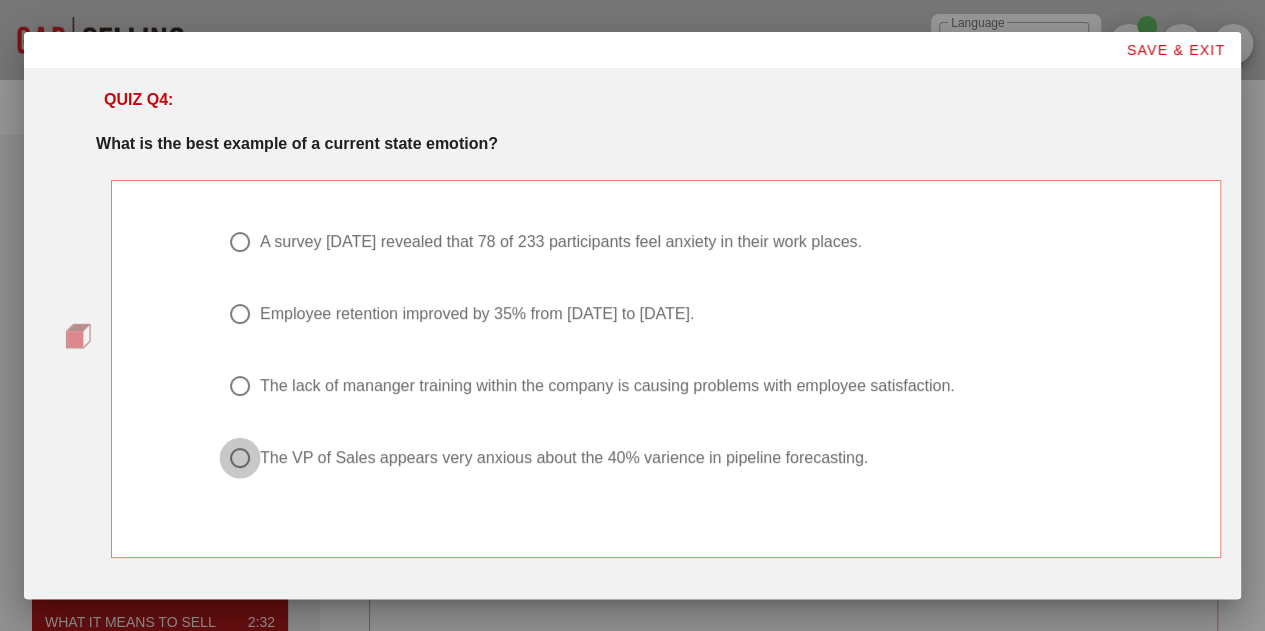 click at bounding box center (240, 458) 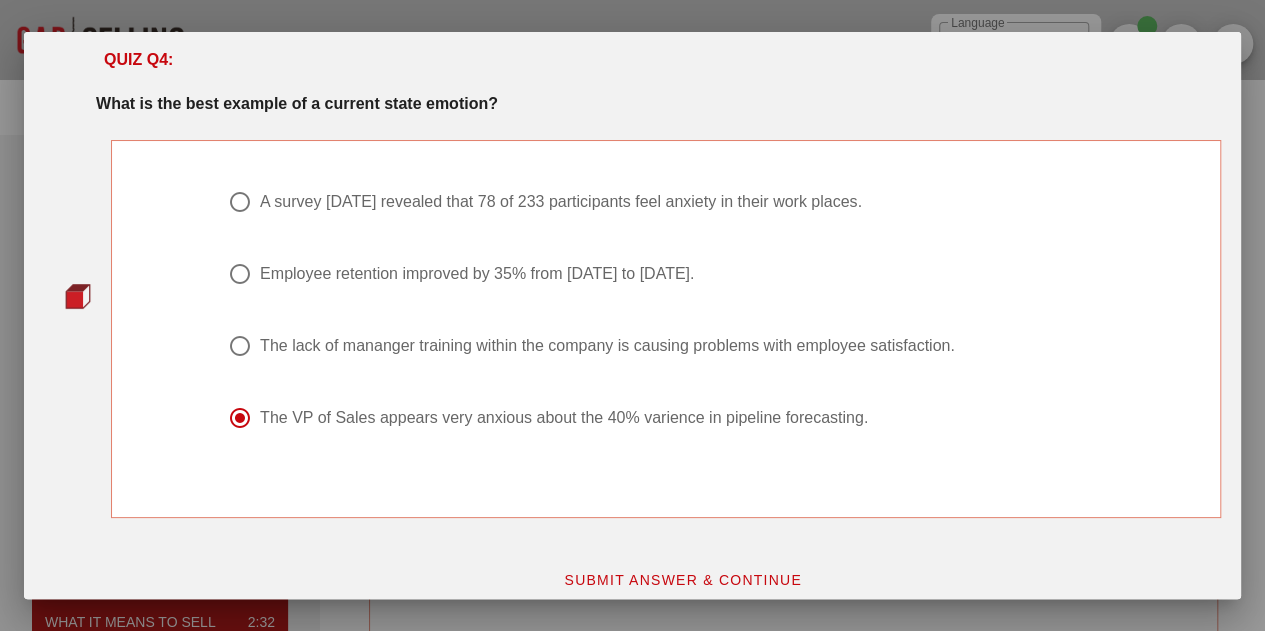 scroll, scrollTop: 56, scrollLeft: 0, axis: vertical 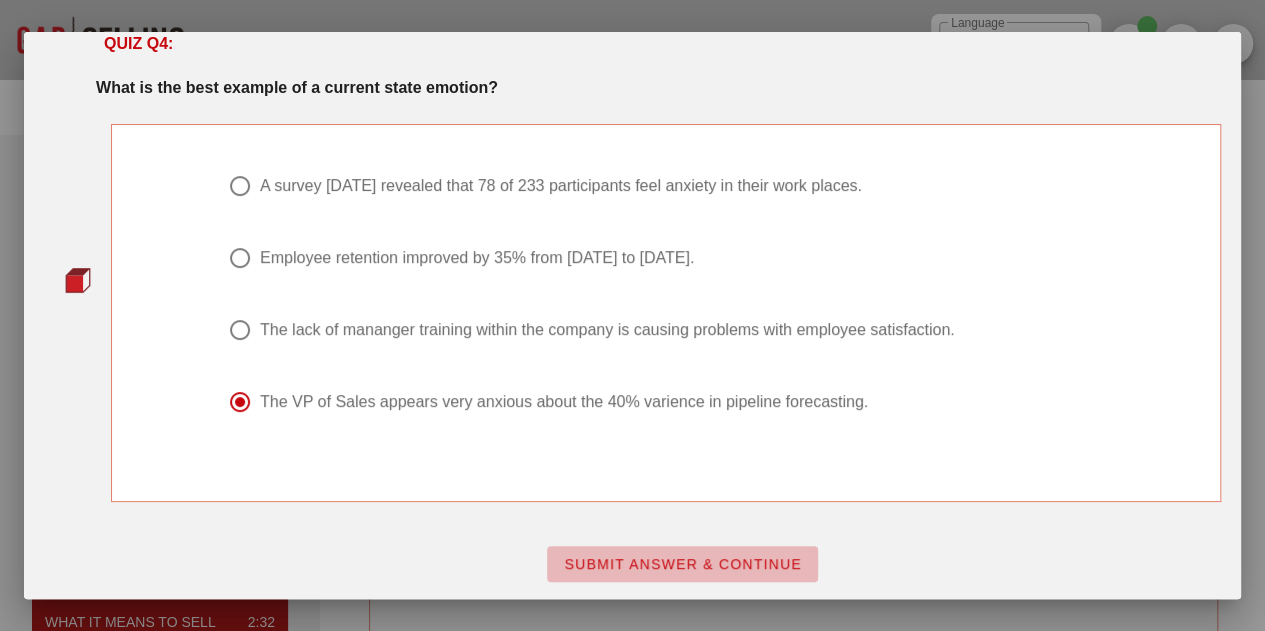 click on "SUBMIT ANSWER & CONTINUE" at bounding box center (682, 564) 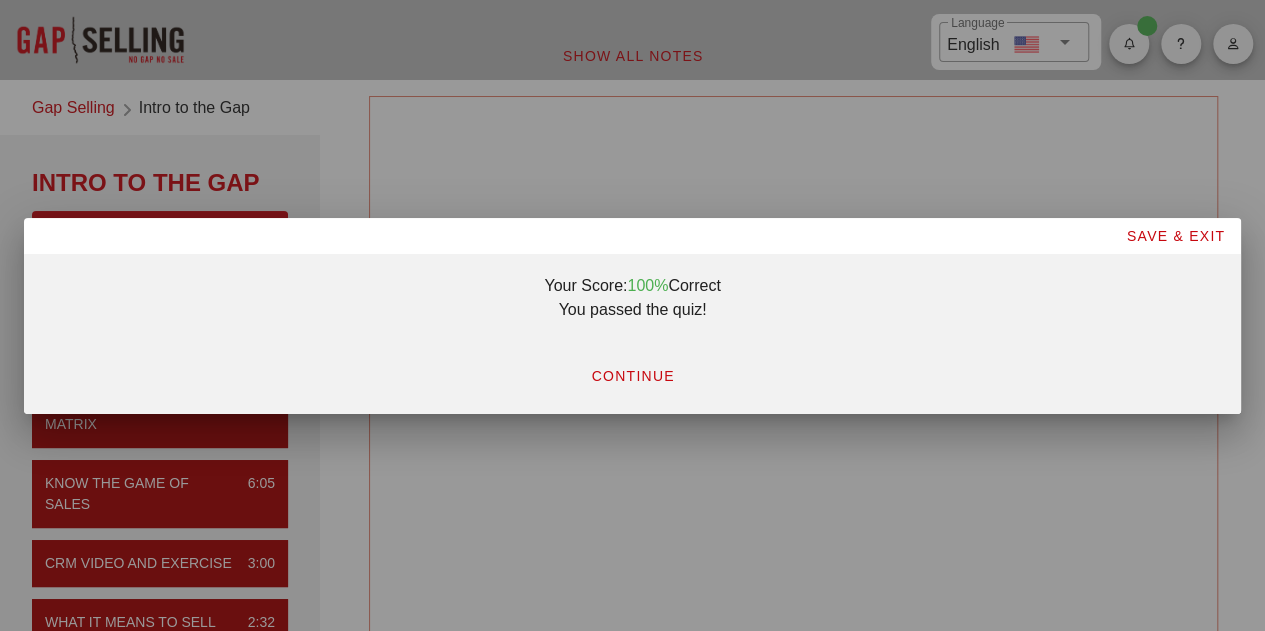scroll, scrollTop: 0, scrollLeft: 0, axis: both 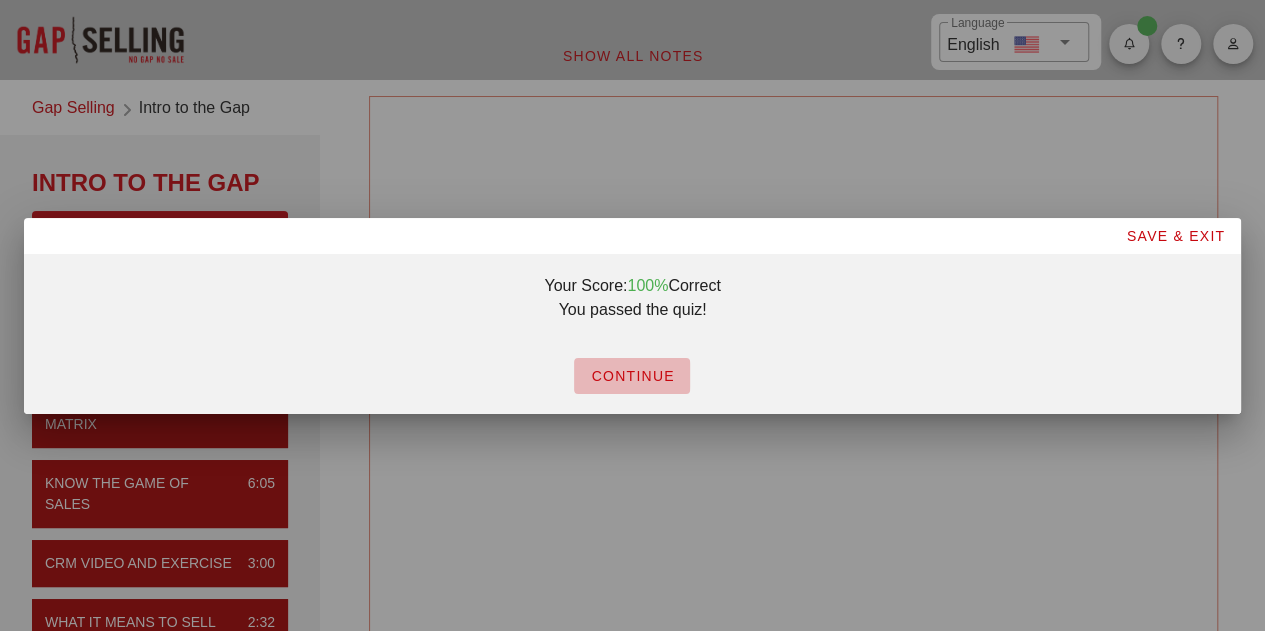 click on "CONTINUE" at bounding box center [632, 376] 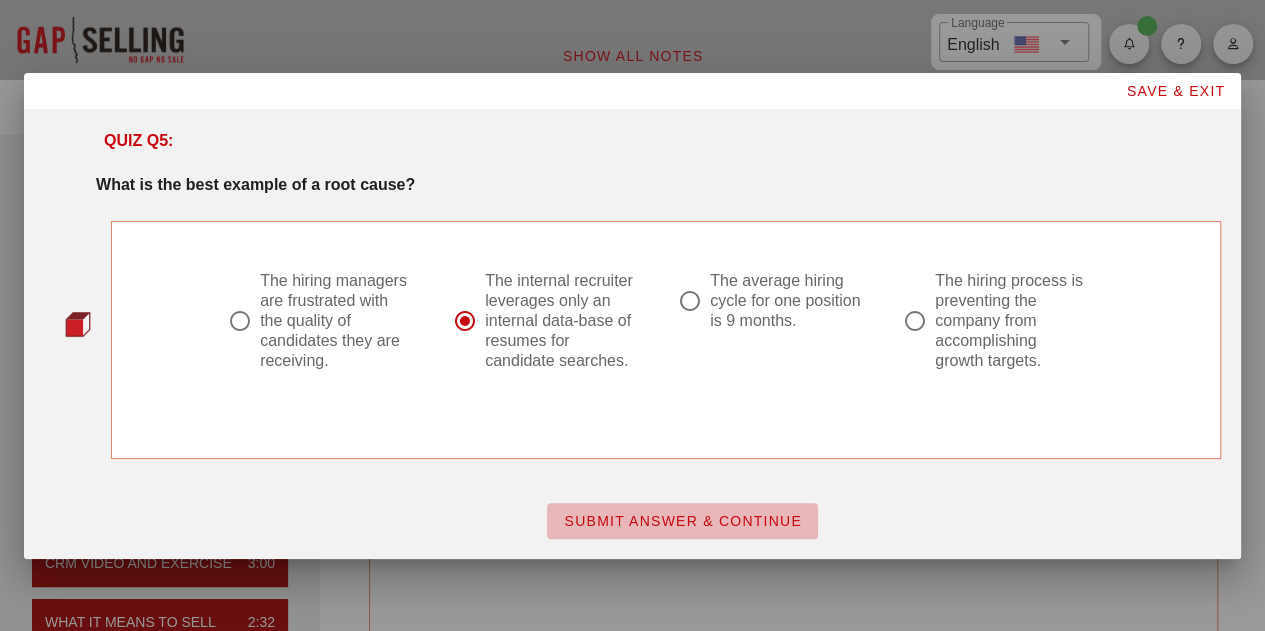 click on "SUBMIT ANSWER & CONTINUE" at bounding box center (682, 521) 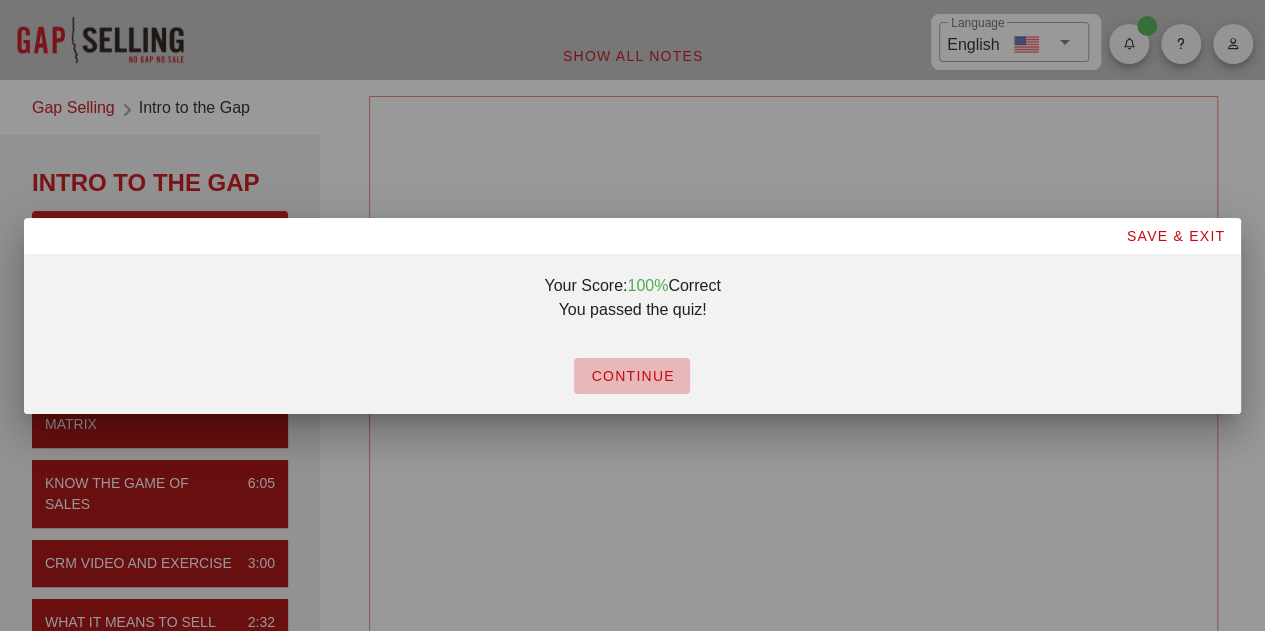 click on "CONTINUE" at bounding box center (632, 376) 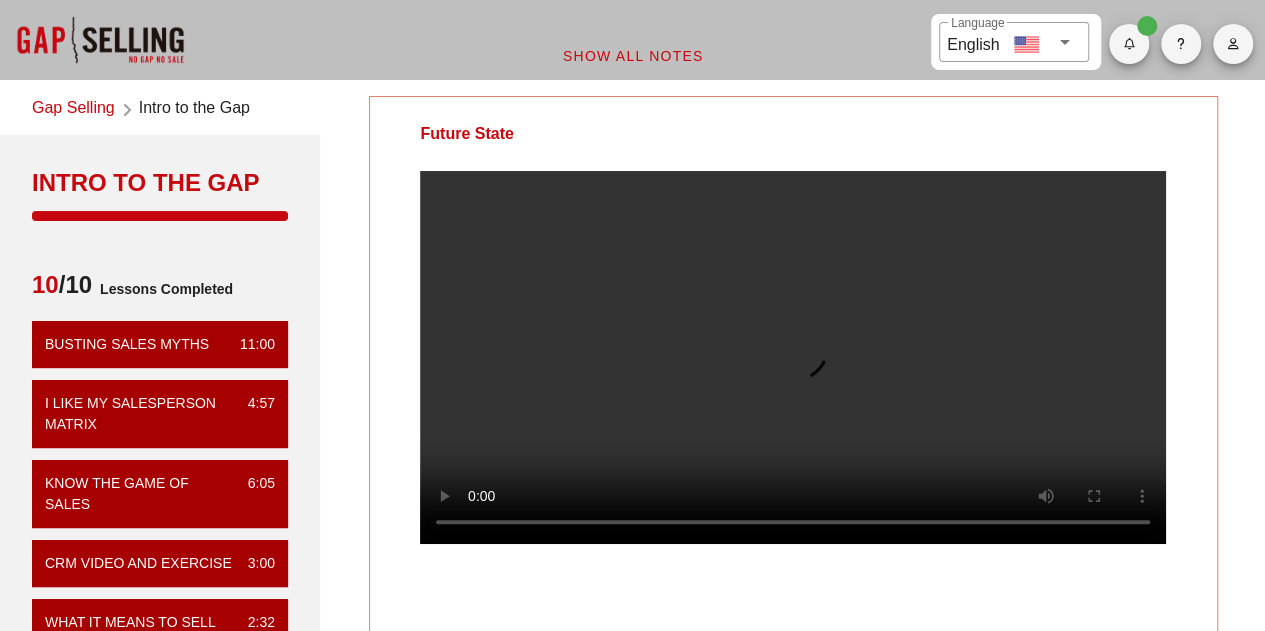 type 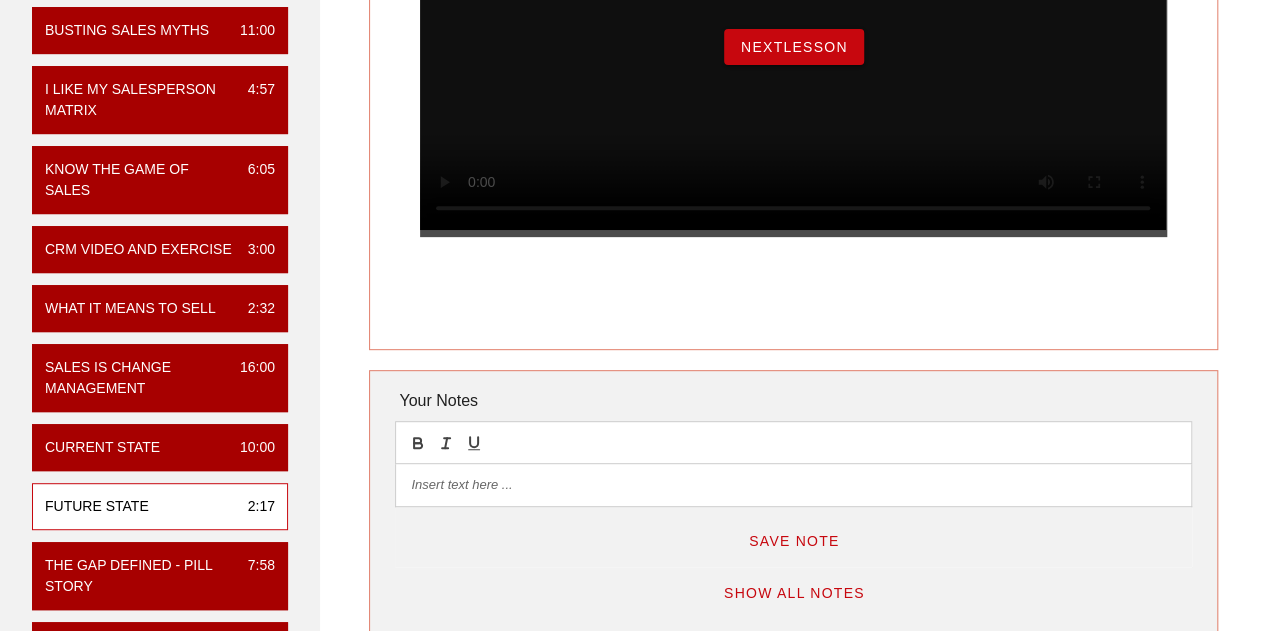 scroll, scrollTop: 186, scrollLeft: 0, axis: vertical 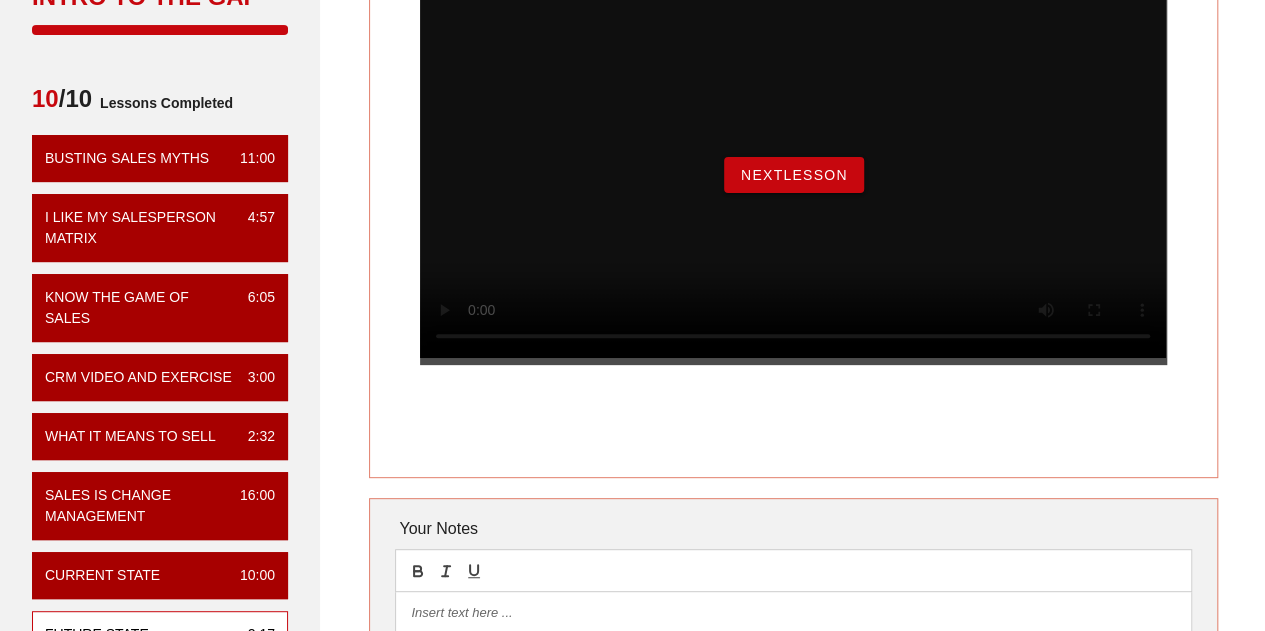 click on "NextLesson" at bounding box center (794, 175) 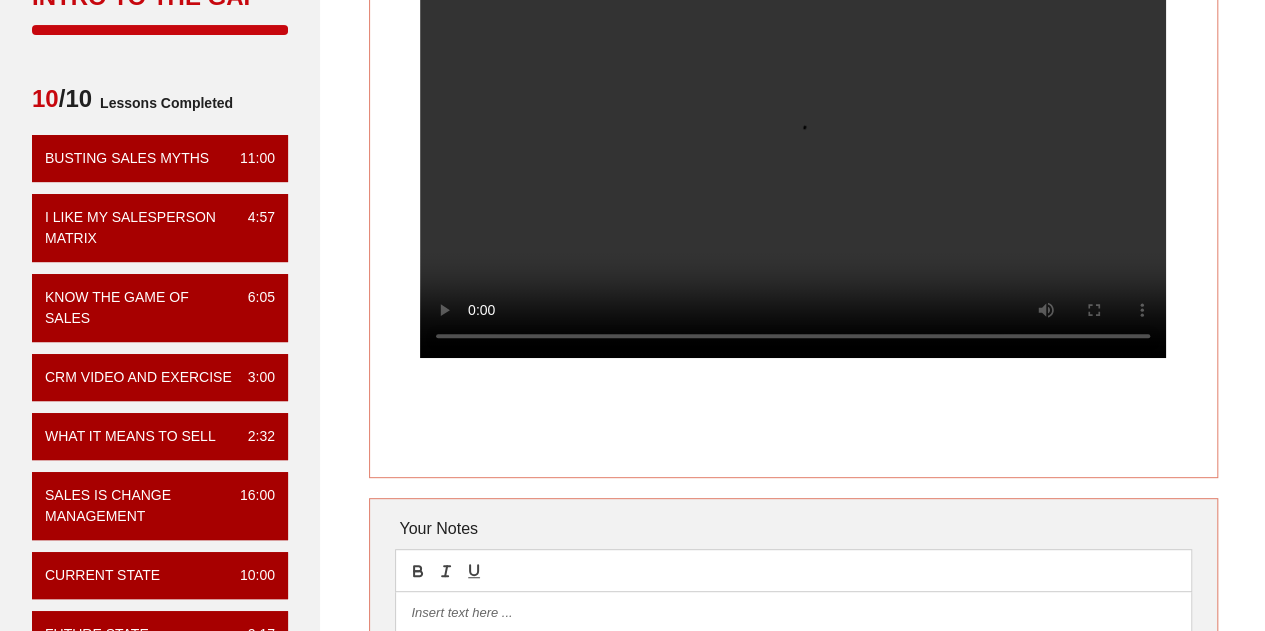 scroll, scrollTop: 0, scrollLeft: 0, axis: both 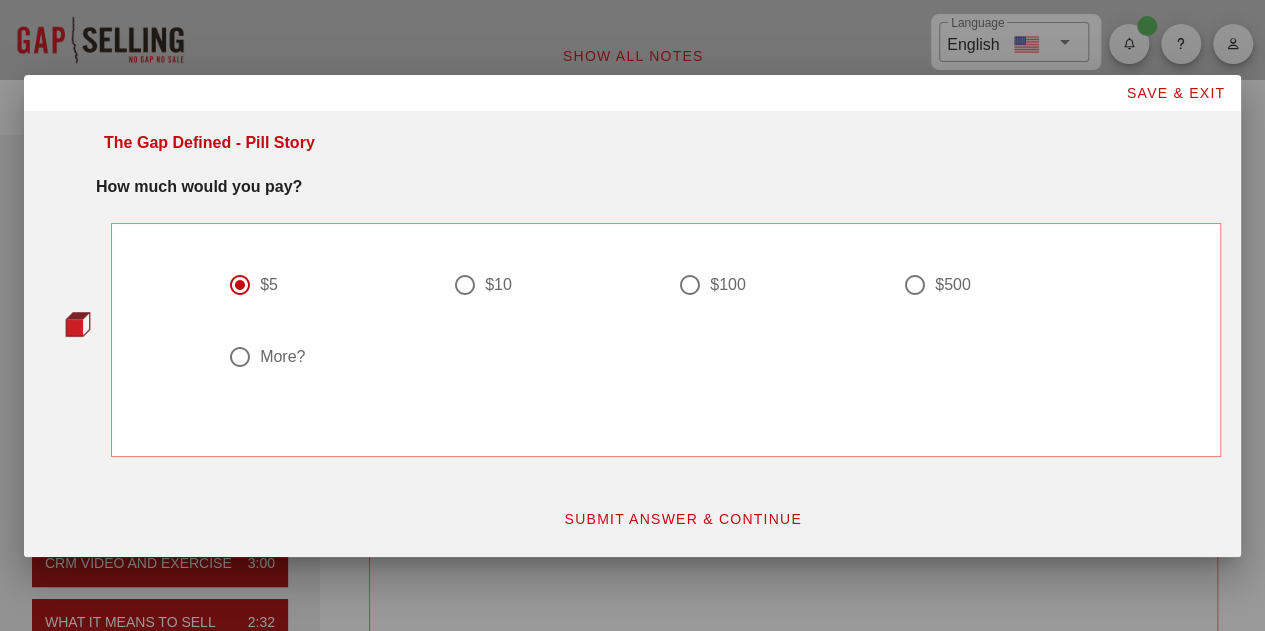 click on "$10" at bounding box center [498, 285] 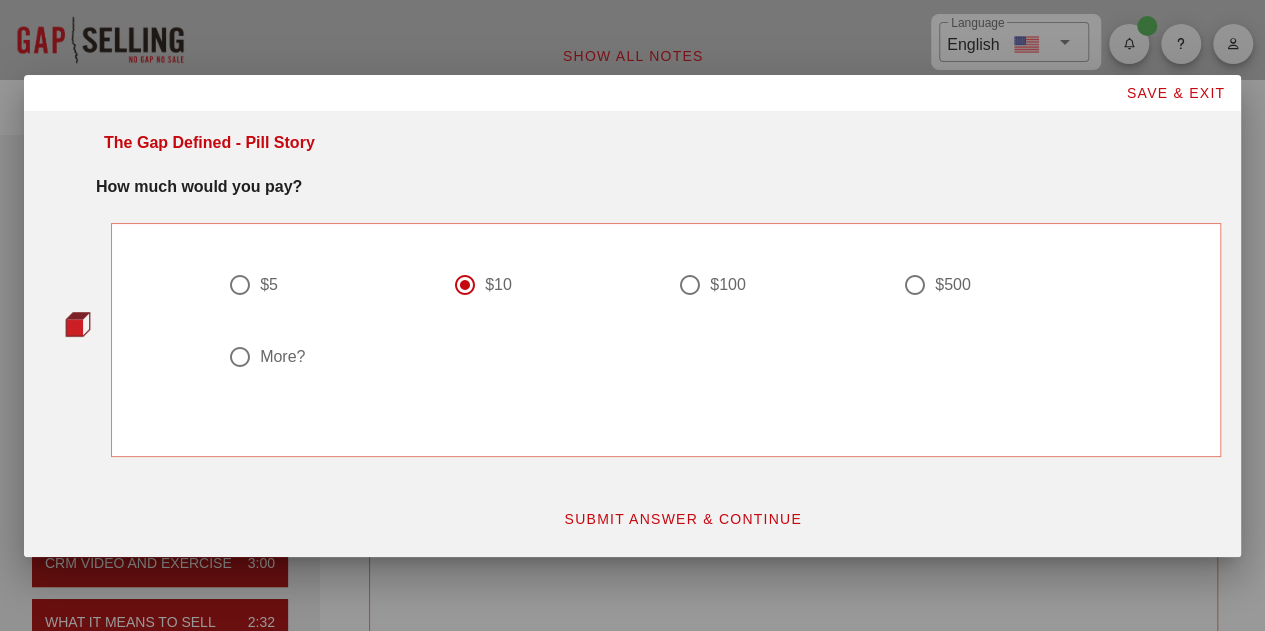 click on "SUBMIT ANSWER & CONTINUE" at bounding box center (682, 519) 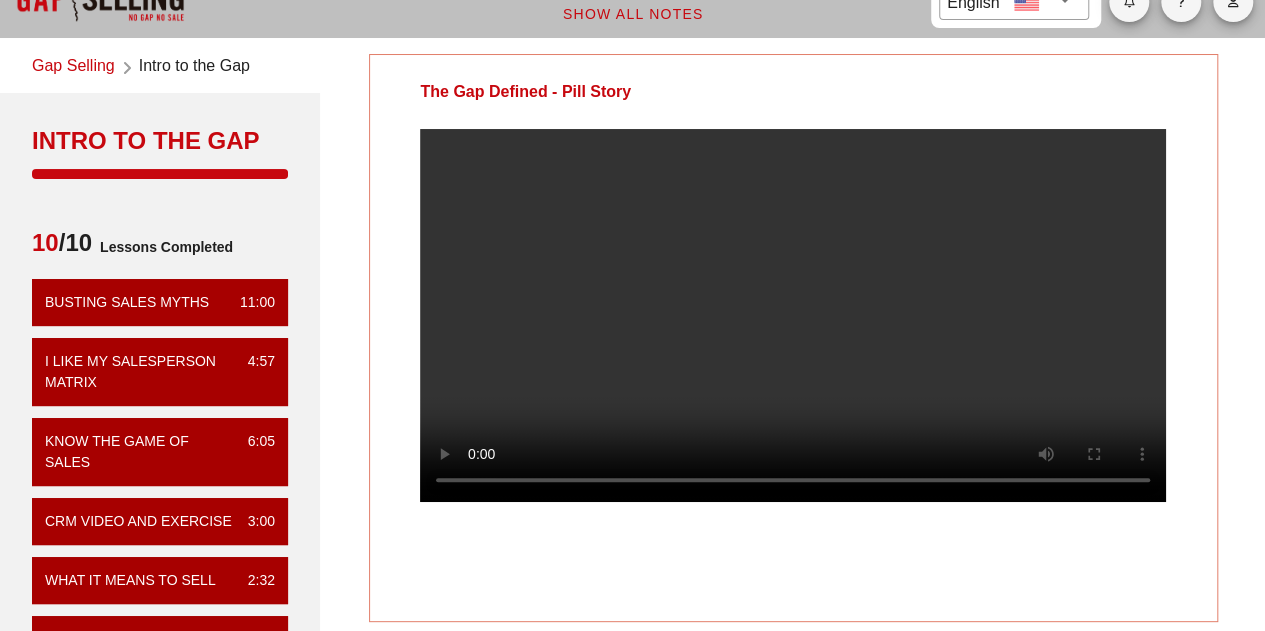 scroll, scrollTop: 0, scrollLeft: 0, axis: both 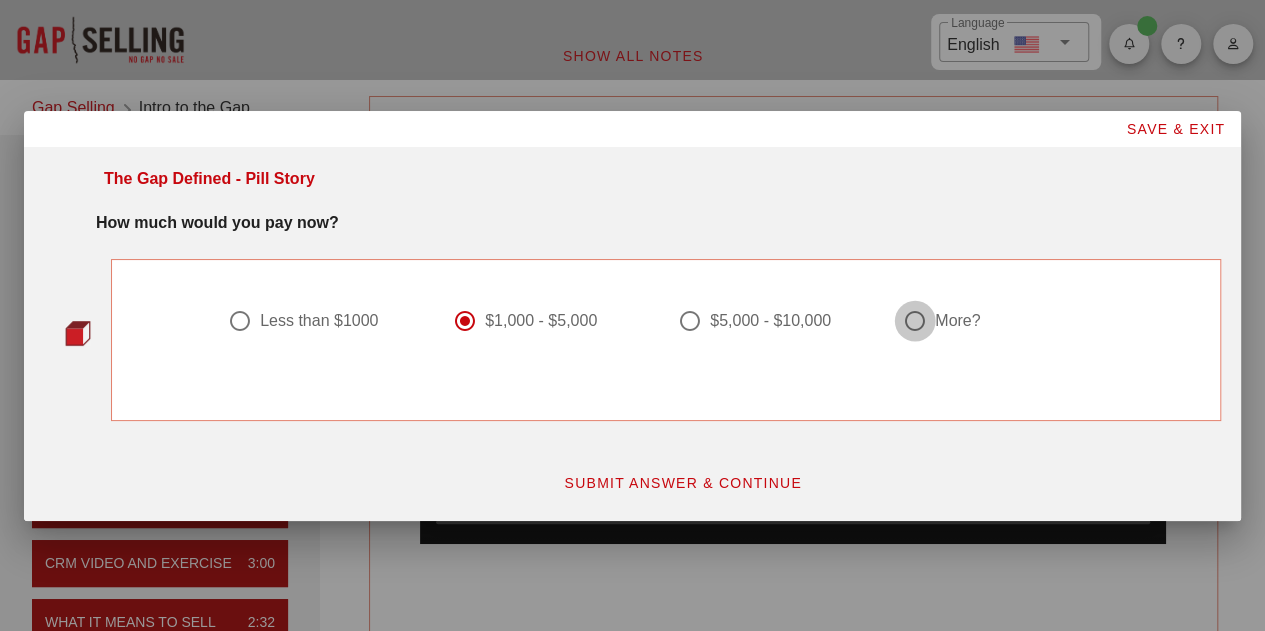 click at bounding box center (915, 321) 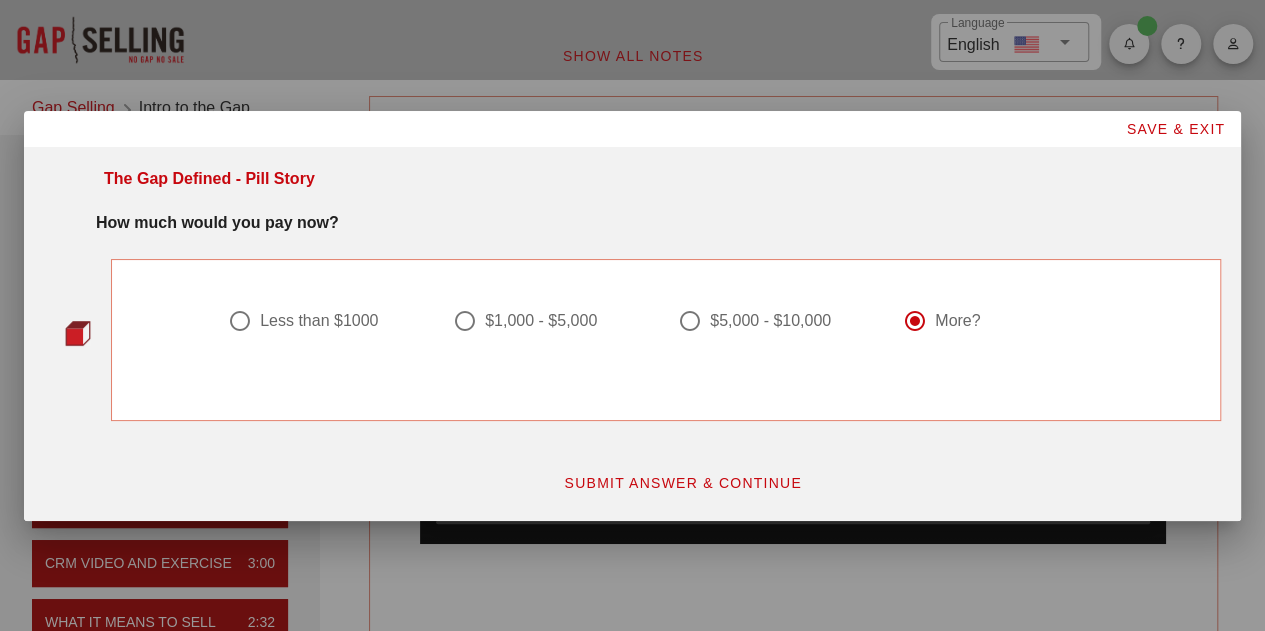 click on "SUBMIT ANSWER & CONTINUE" at bounding box center [682, 483] 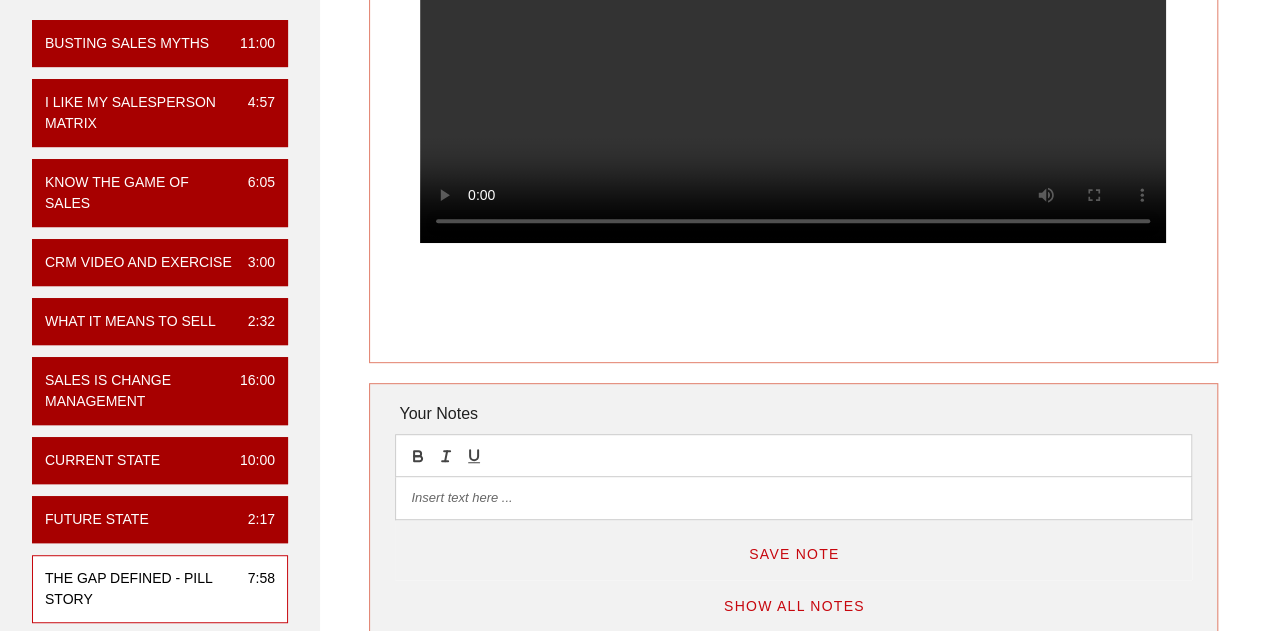 scroll, scrollTop: 0, scrollLeft: 0, axis: both 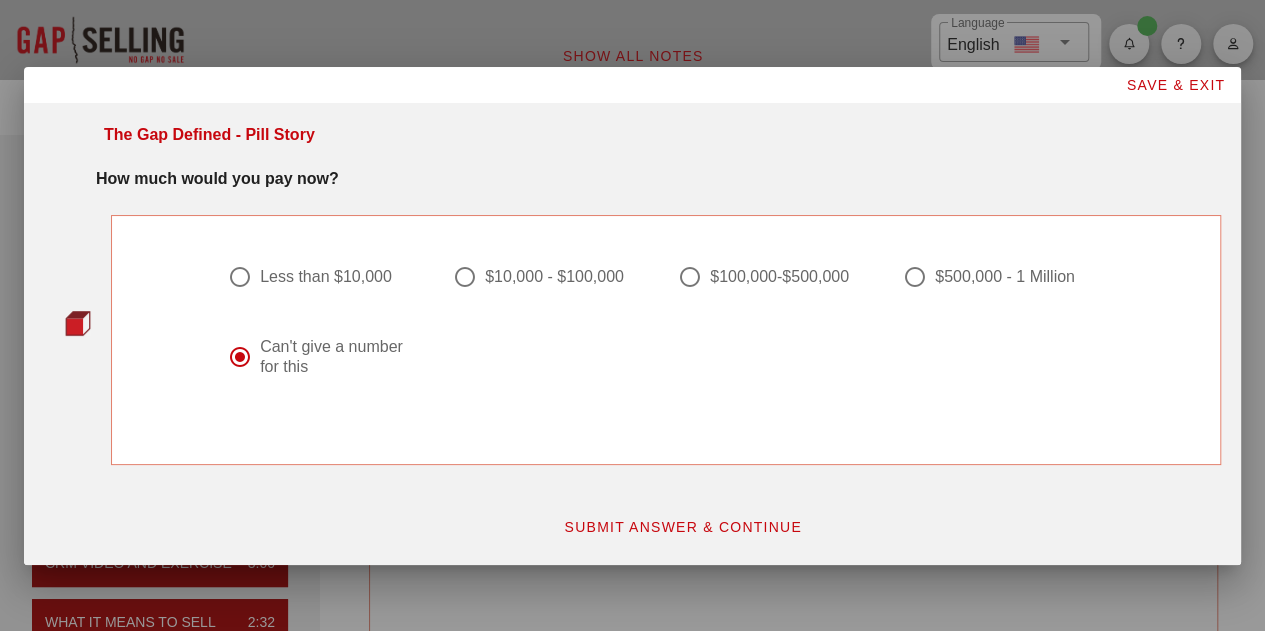 click on "SUBMIT ANSWER & CONTINUE" at bounding box center [682, 527] 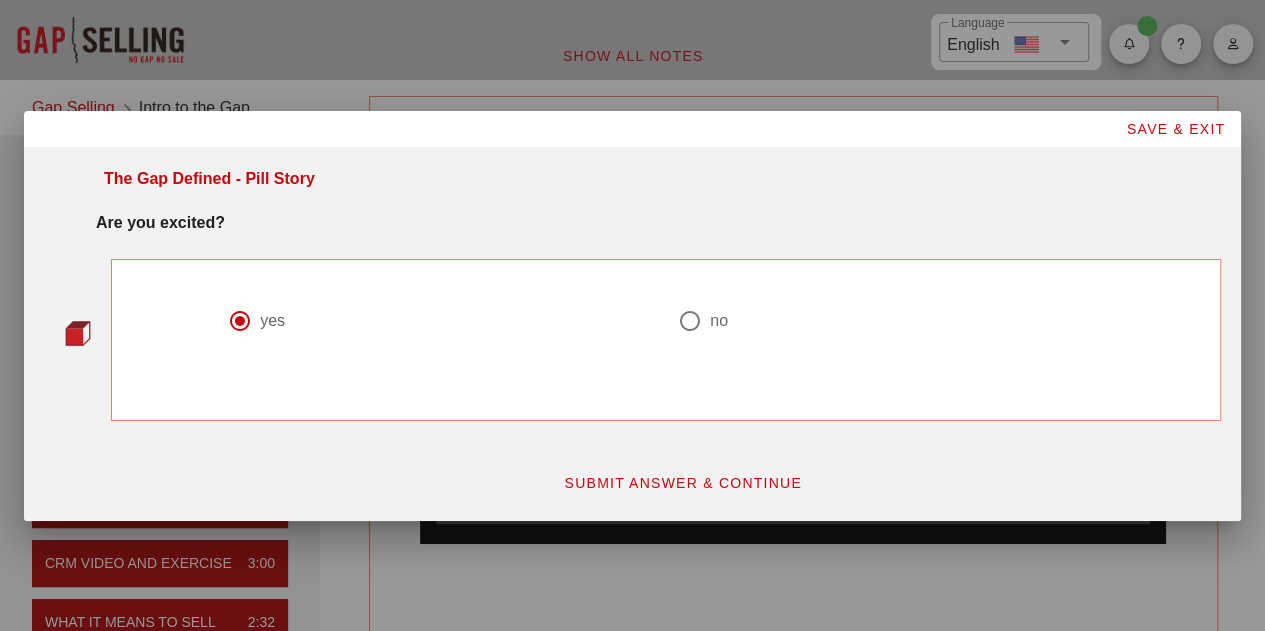 click on "SUBMIT ANSWER & CONTINUE" at bounding box center [682, 483] 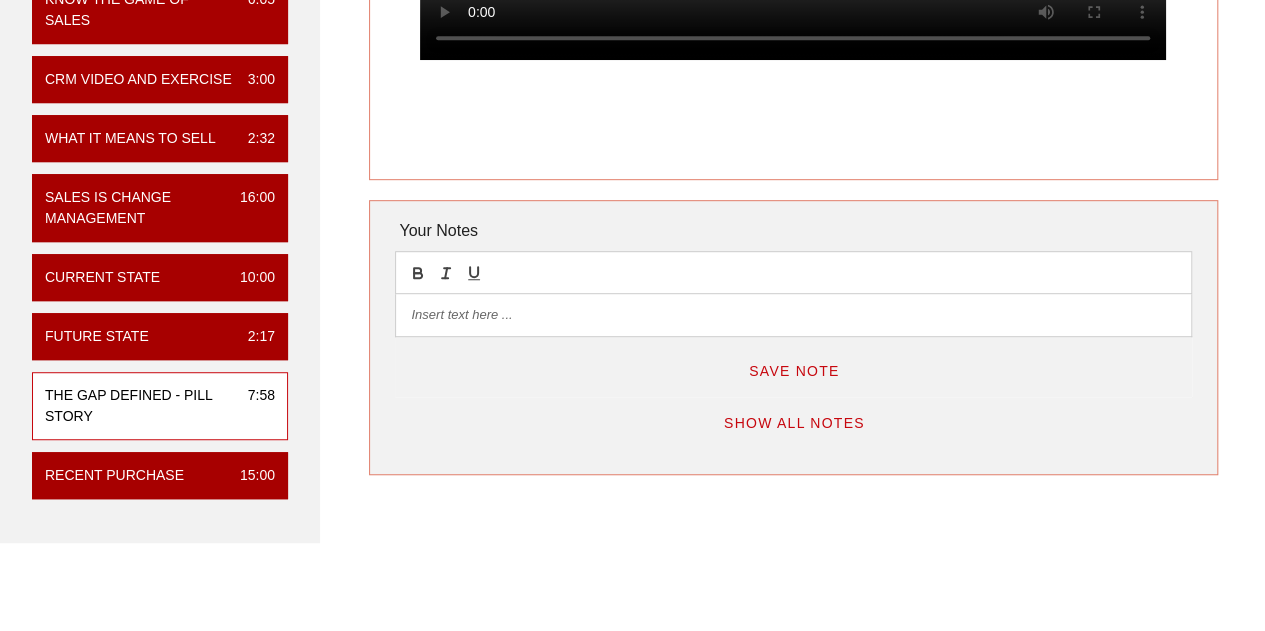 scroll, scrollTop: 500, scrollLeft: 0, axis: vertical 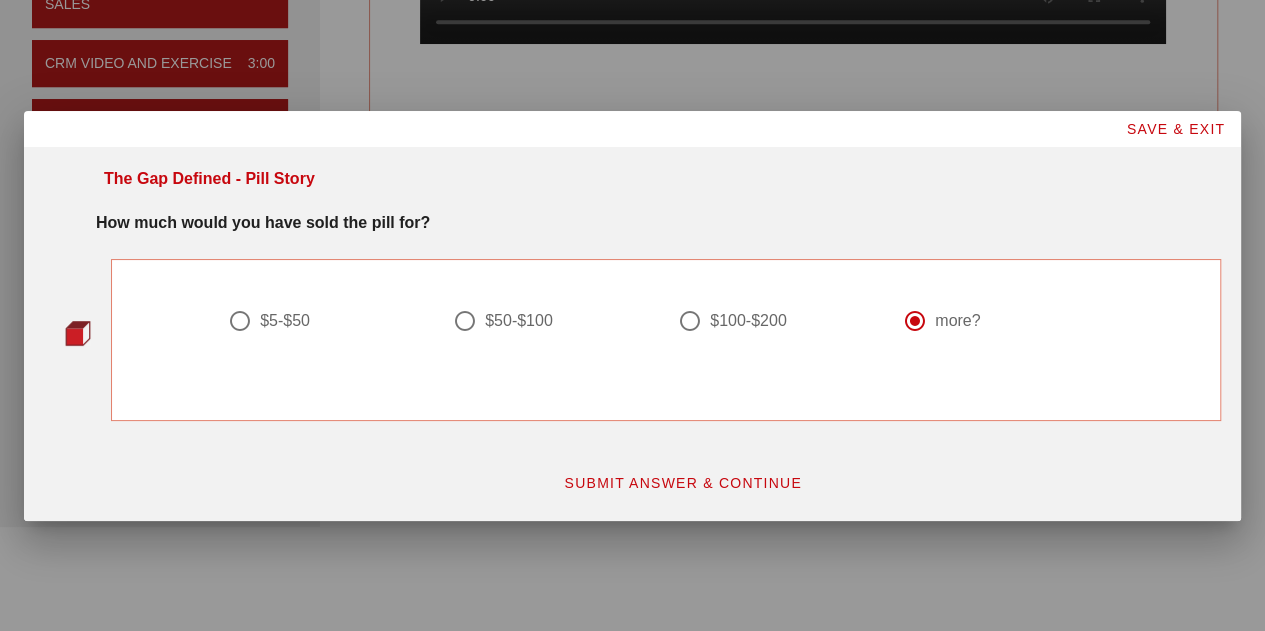 click at bounding box center [465, 321] 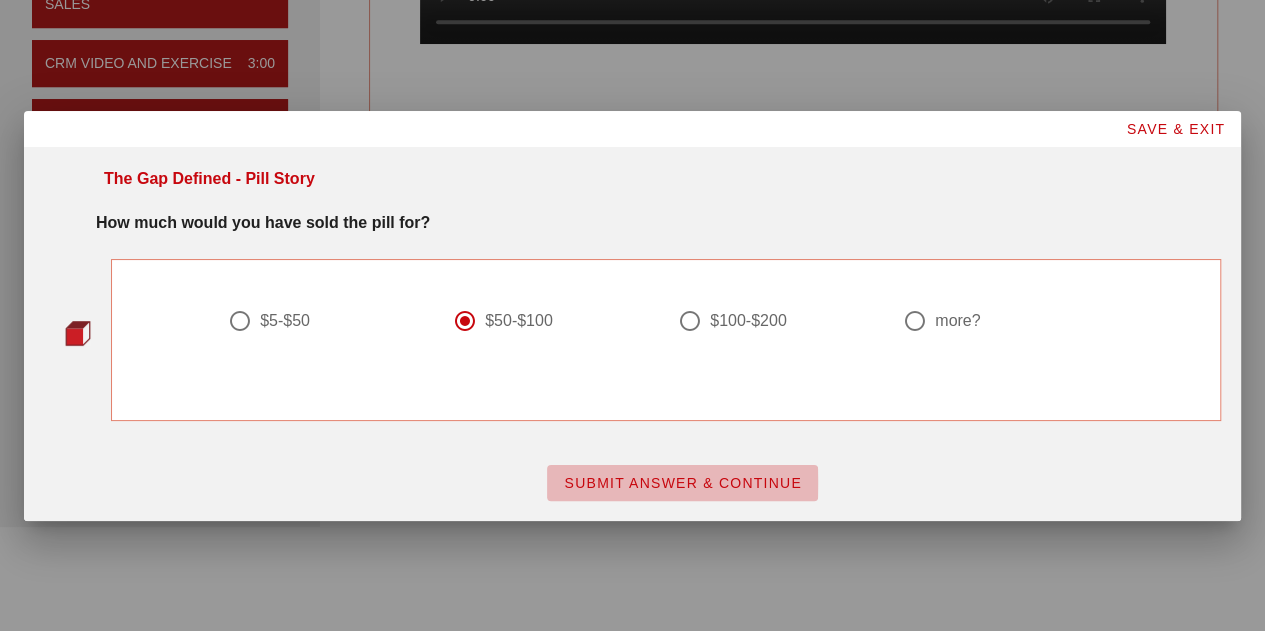 click on "SUBMIT ANSWER & CONTINUE" at bounding box center [682, 483] 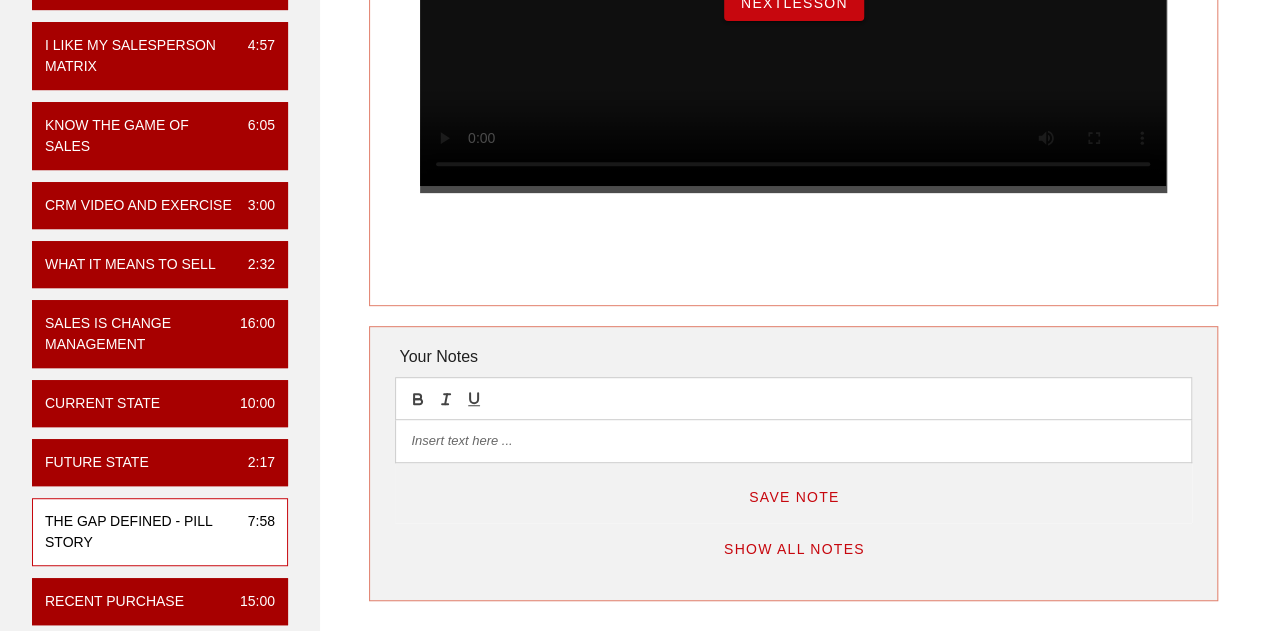 scroll, scrollTop: 386, scrollLeft: 0, axis: vertical 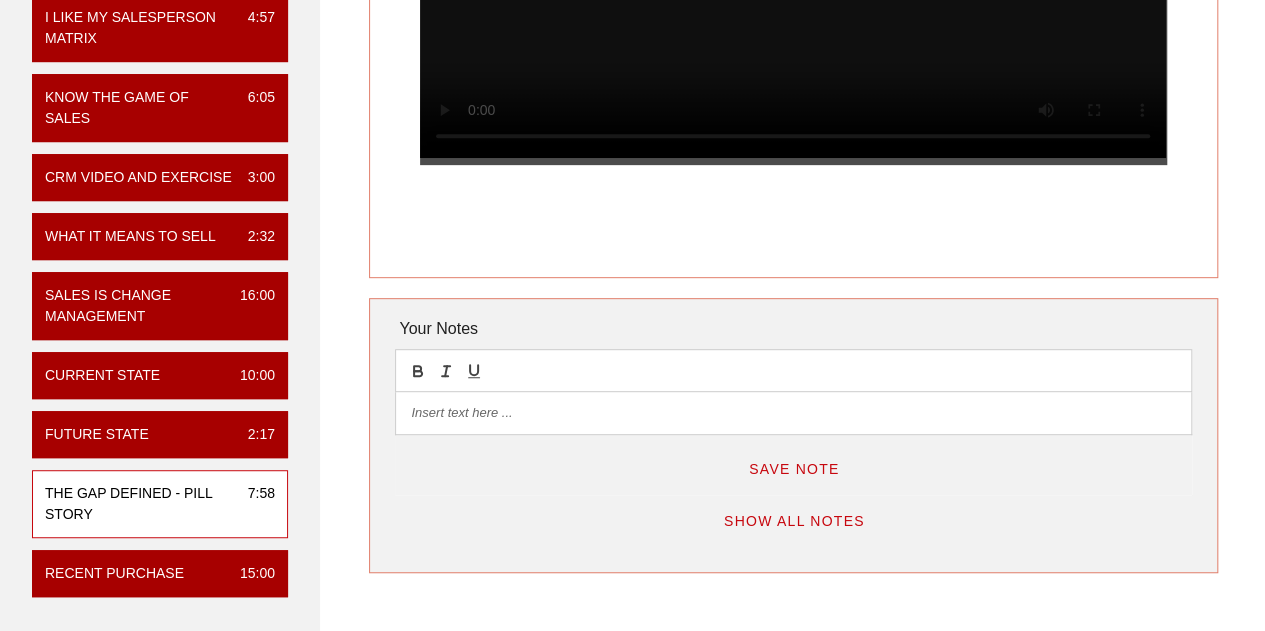 click on "NextLesson" at bounding box center [794, -25] 